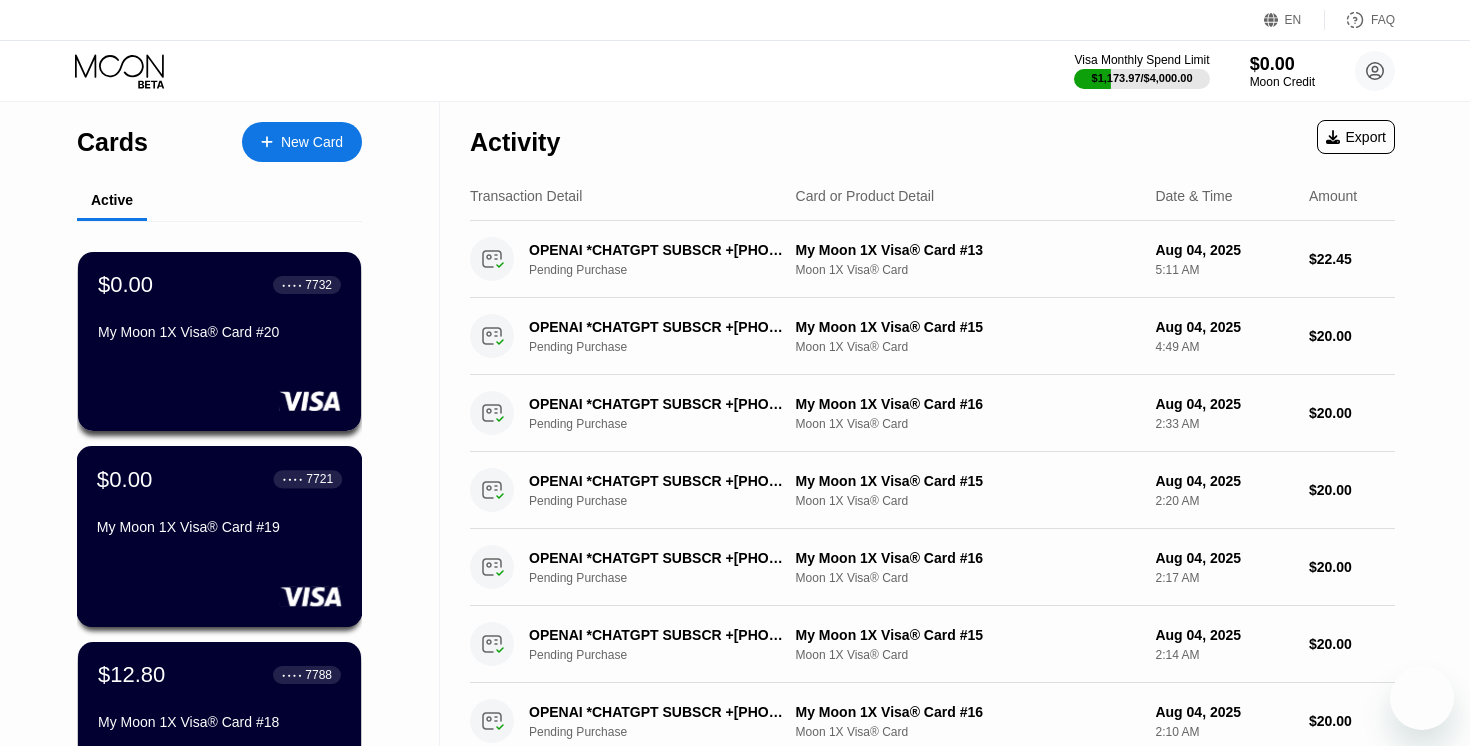 scroll, scrollTop: 156, scrollLeft: 0, axis: vertical 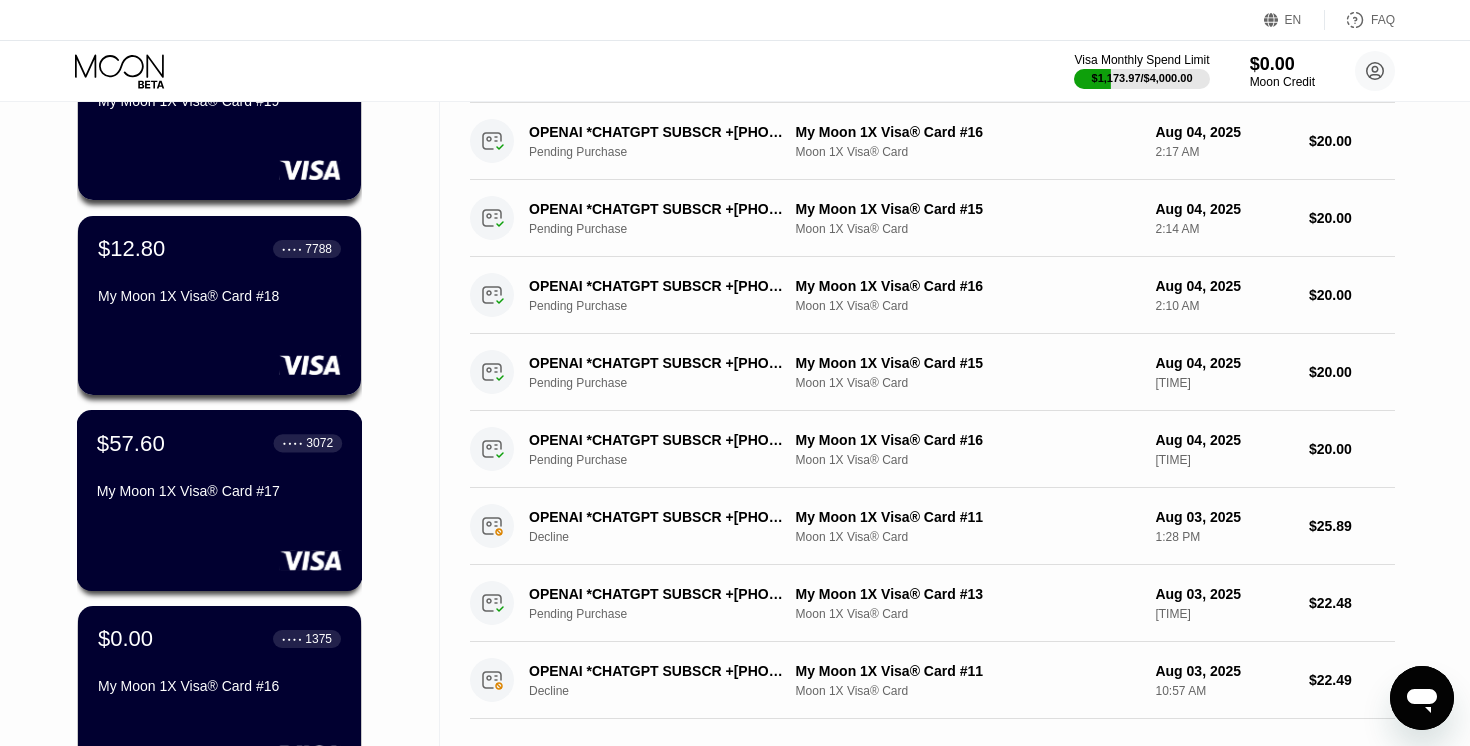 click on "My Moon 1X Visa® Card #17" at bounding box center (219, 491) 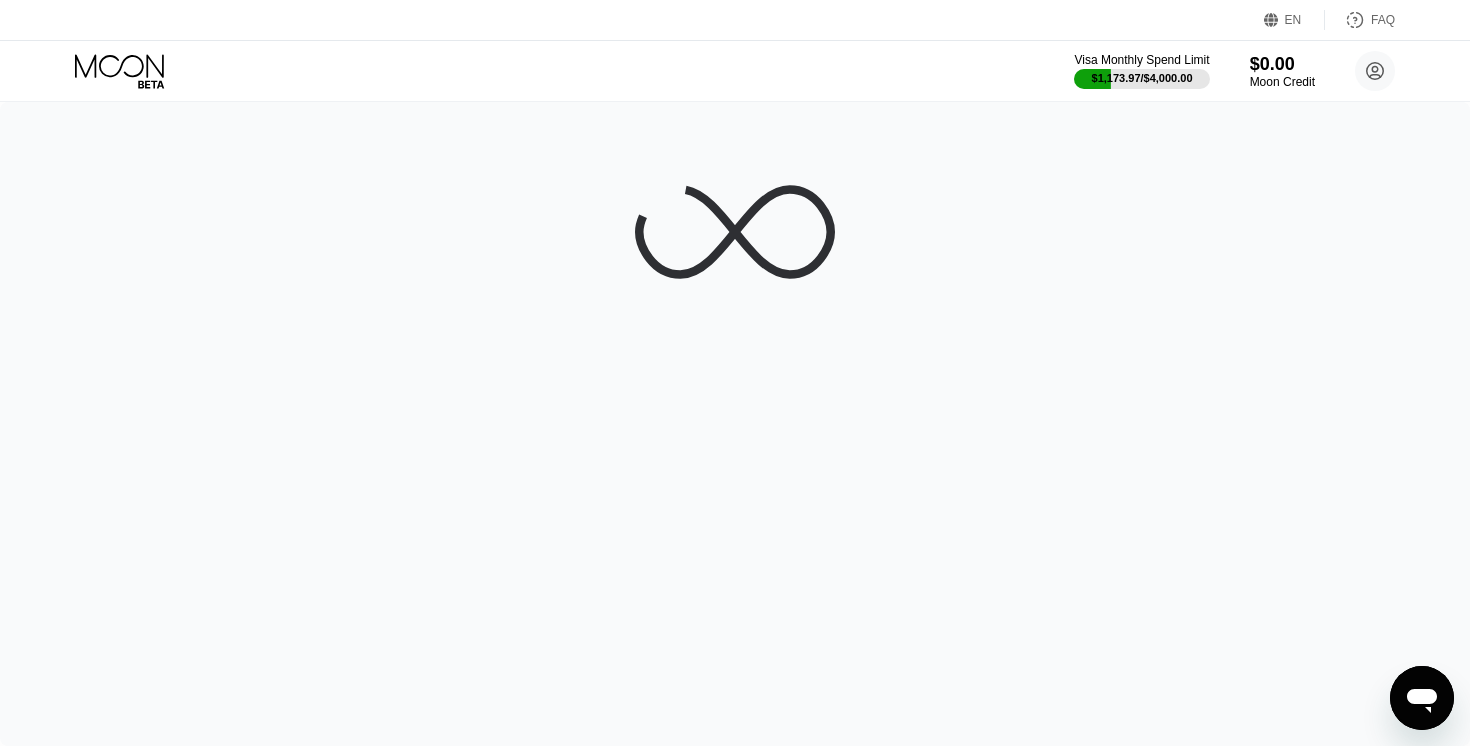 scroll, scrollTop: 0, scrollLeft: 0, axis: both 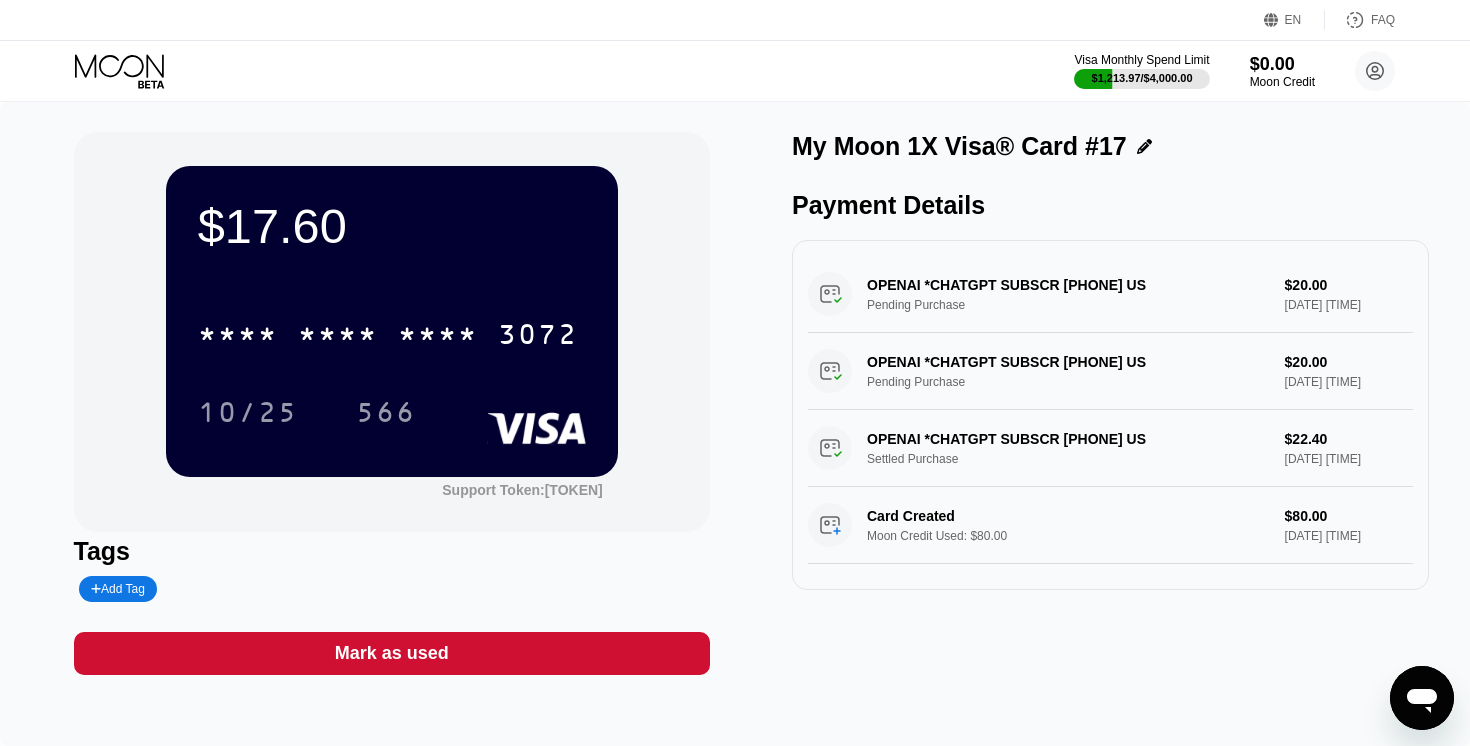 click 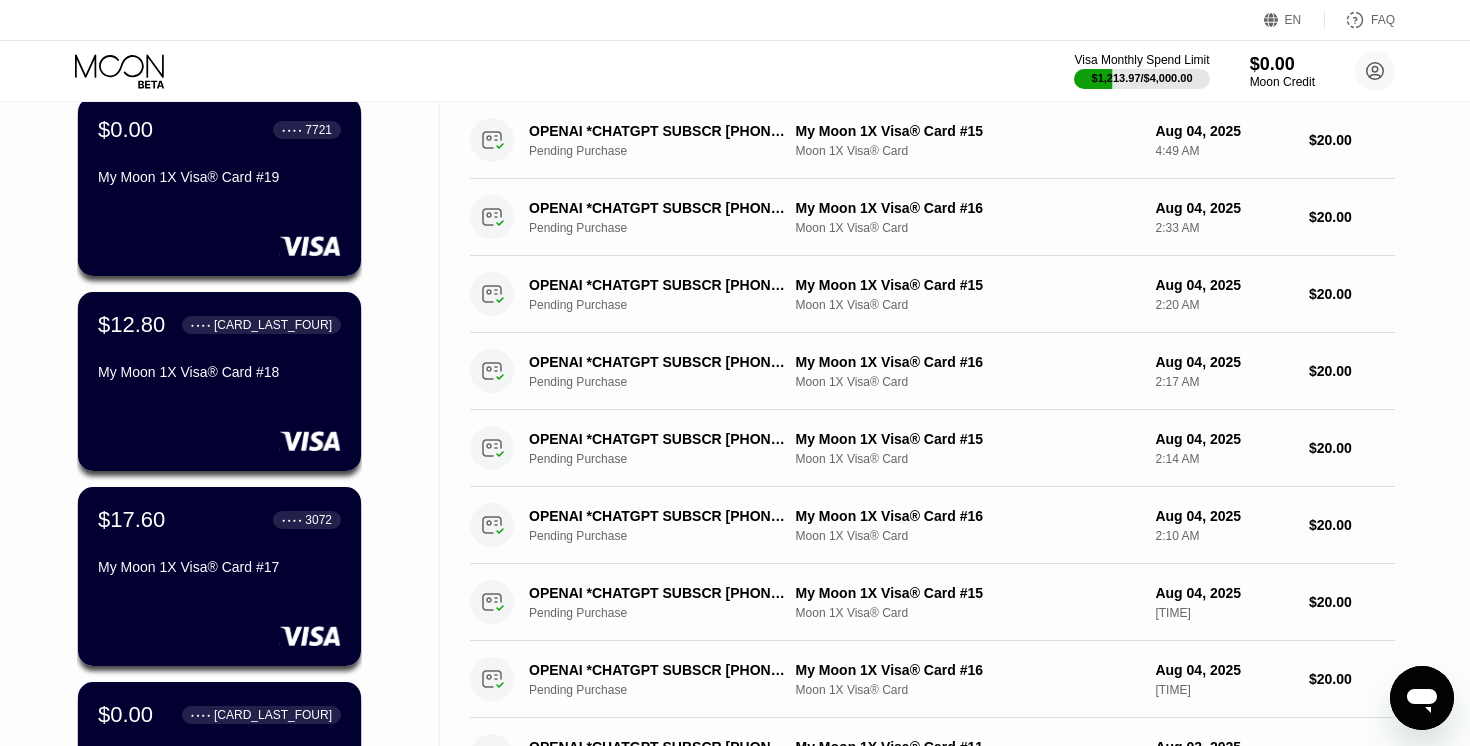 scroll, scrollTop: 0, scrollLeft: 0, axis: both 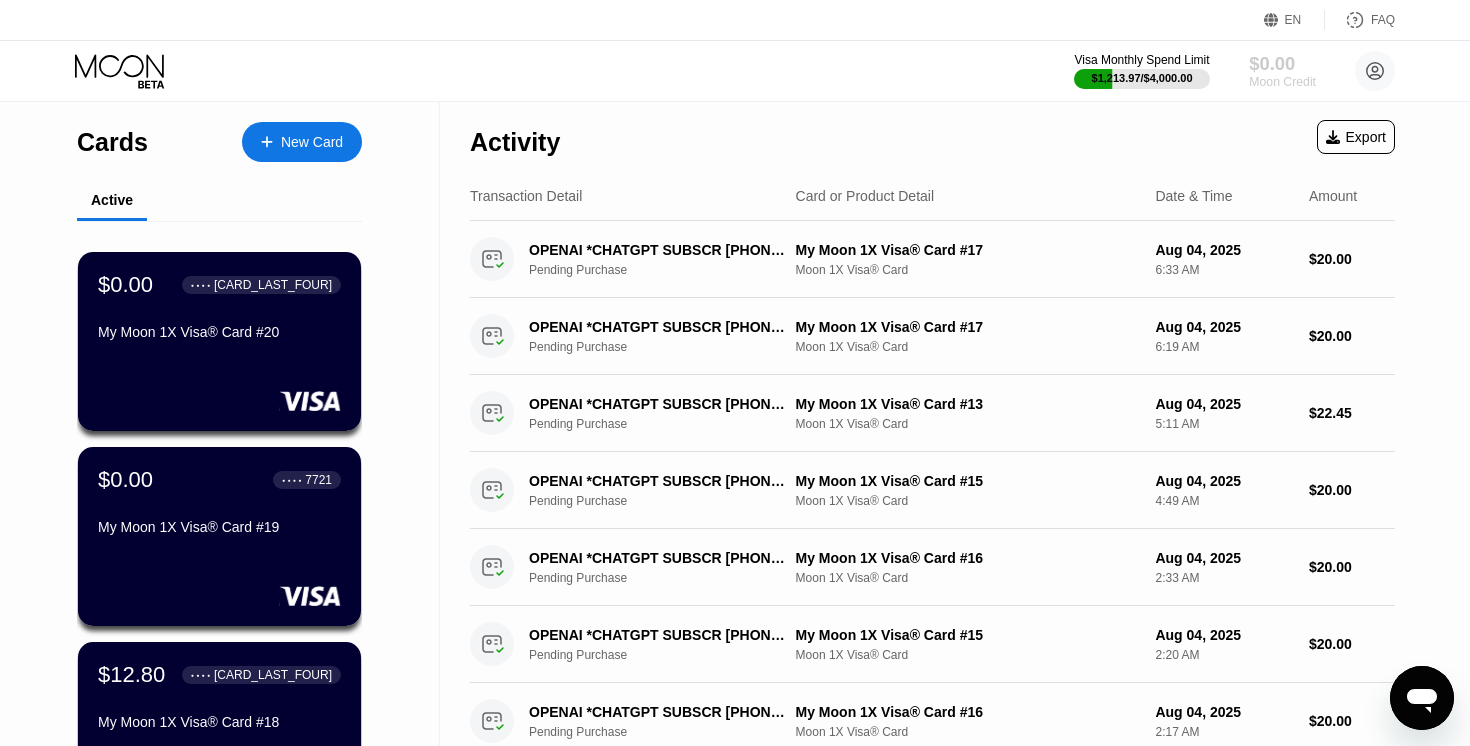 click on "$0.00" at bounding box center [1282, 63] 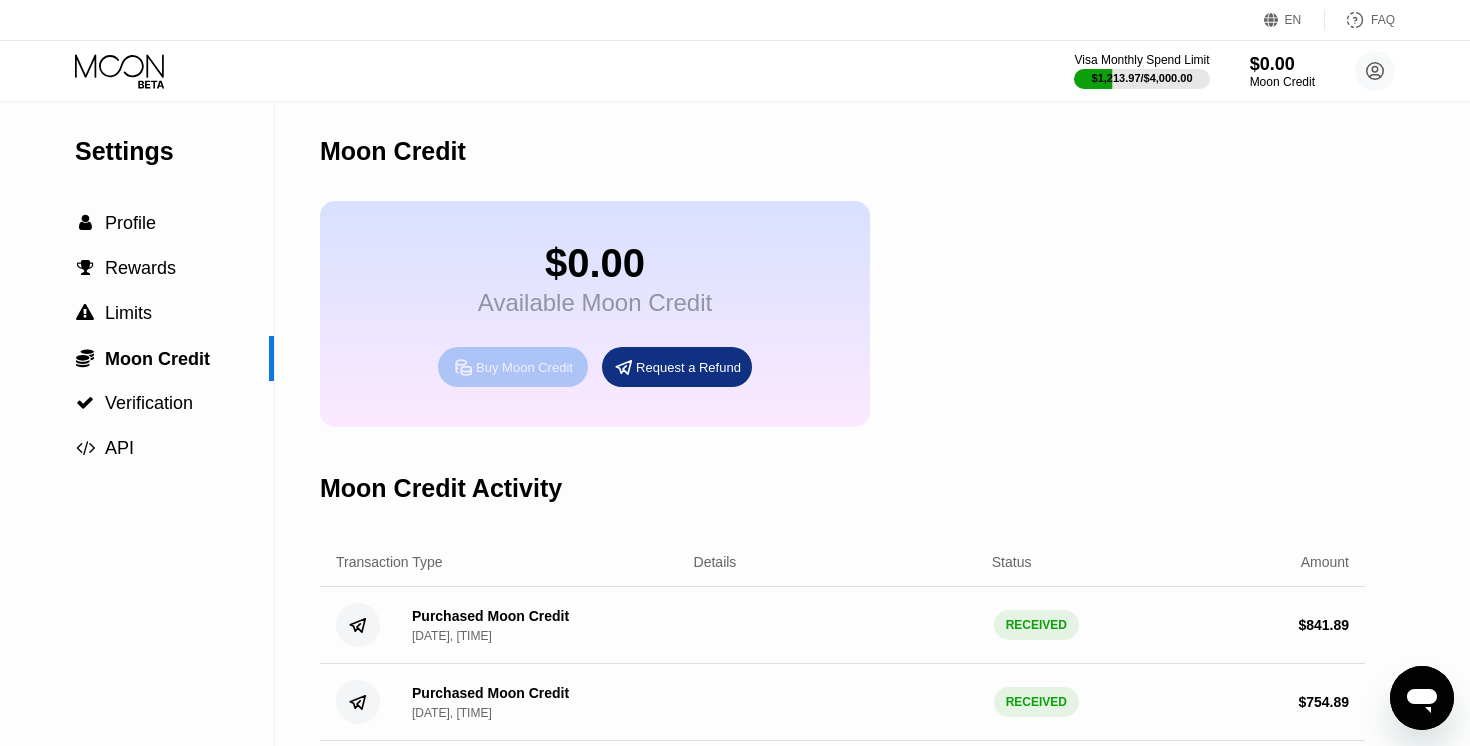 click 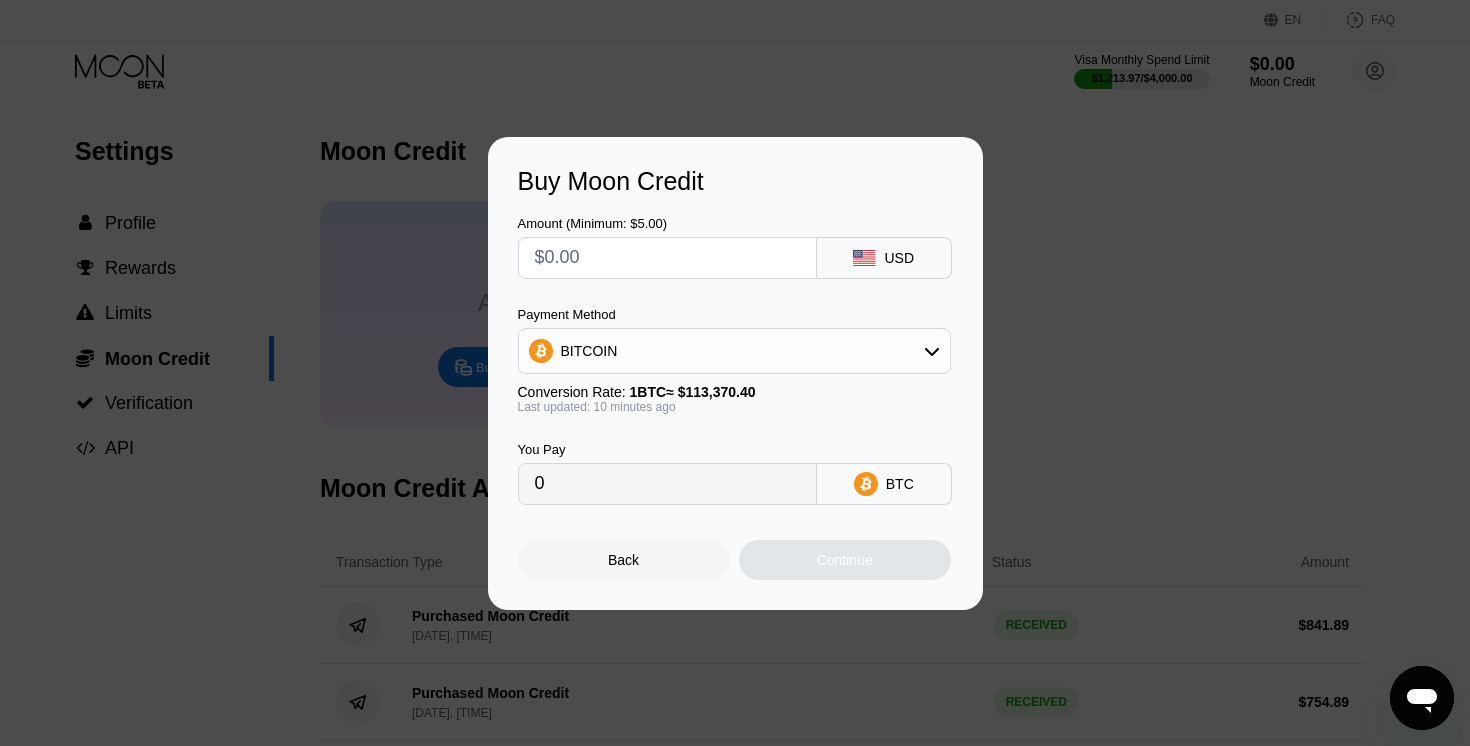click at bounding box center [667, 258] 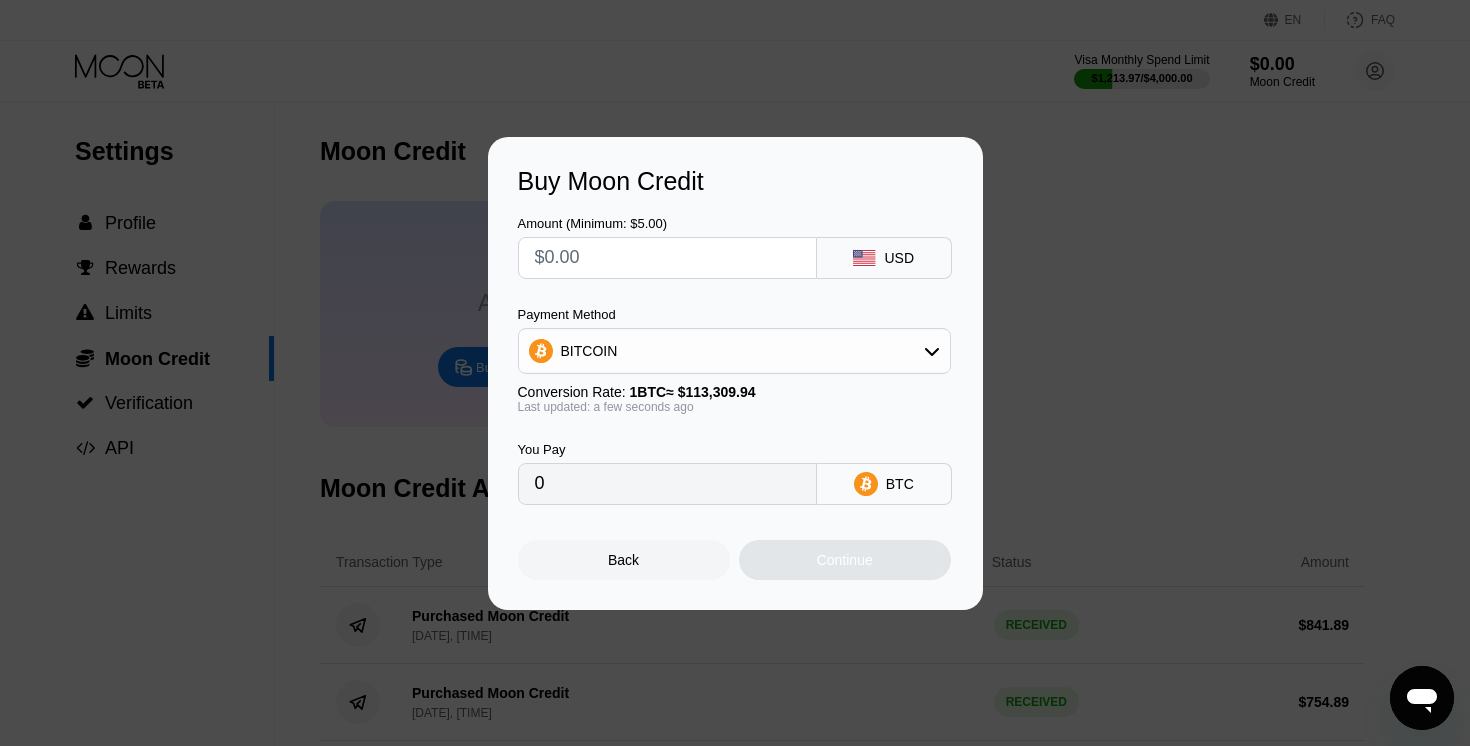 type on "$8" 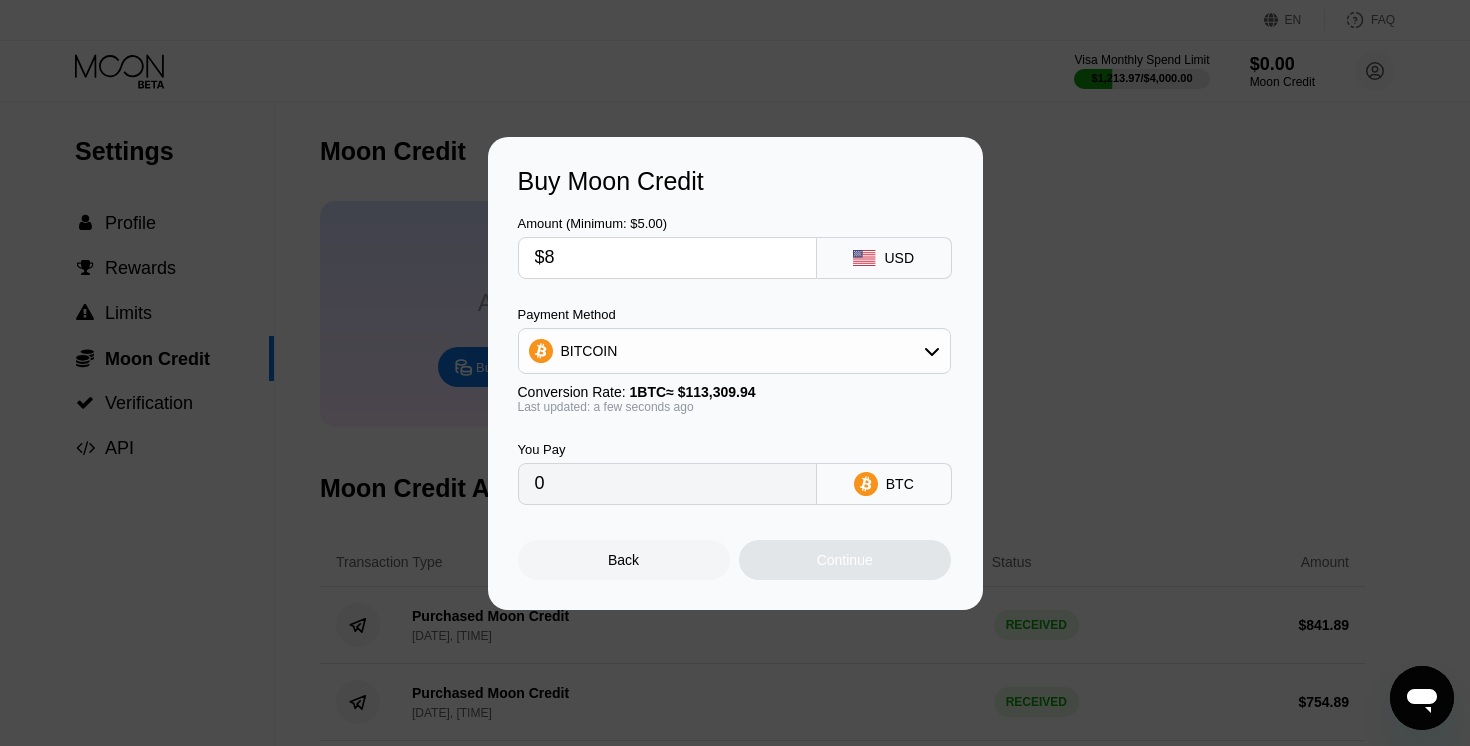 type on "0.00007061" 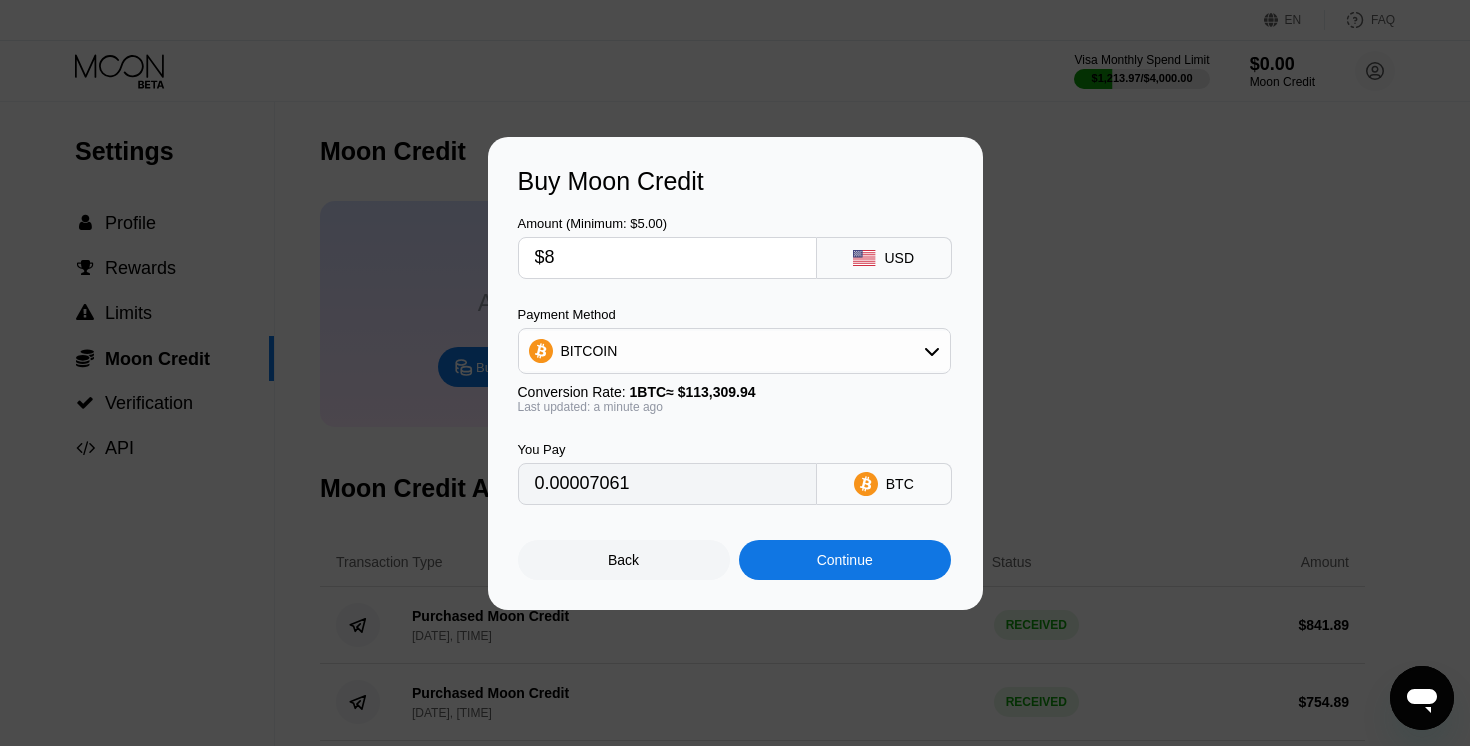 type on "$84" 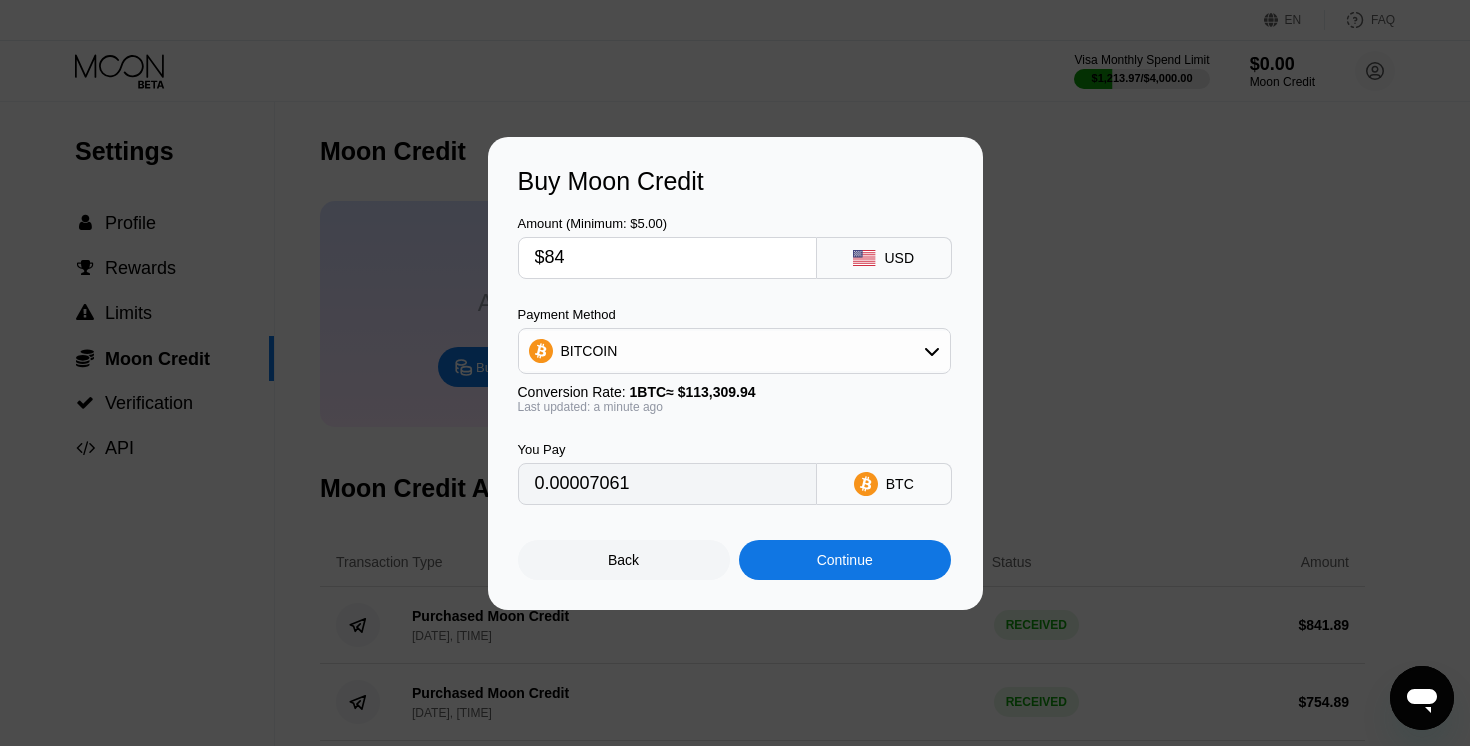 type on "0.00074133" 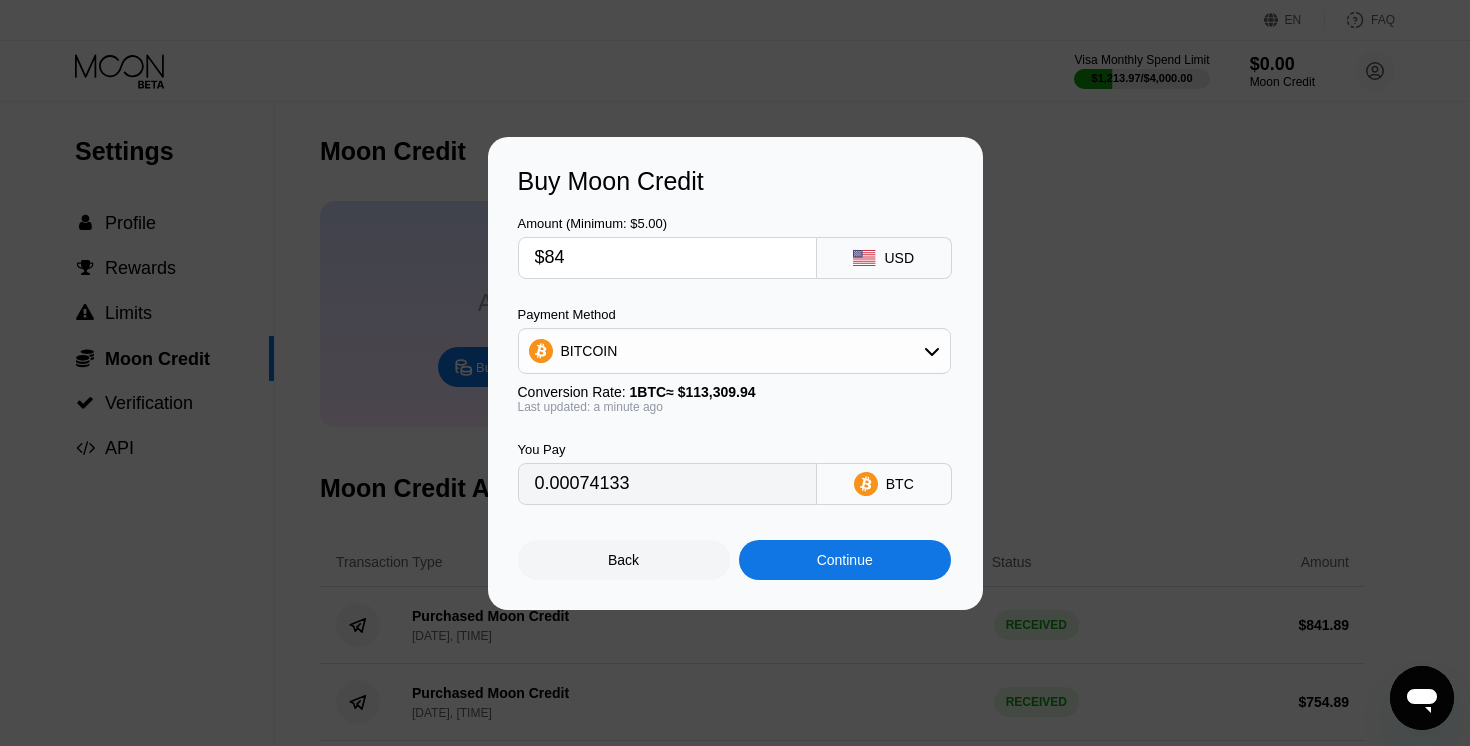 type on "$841" 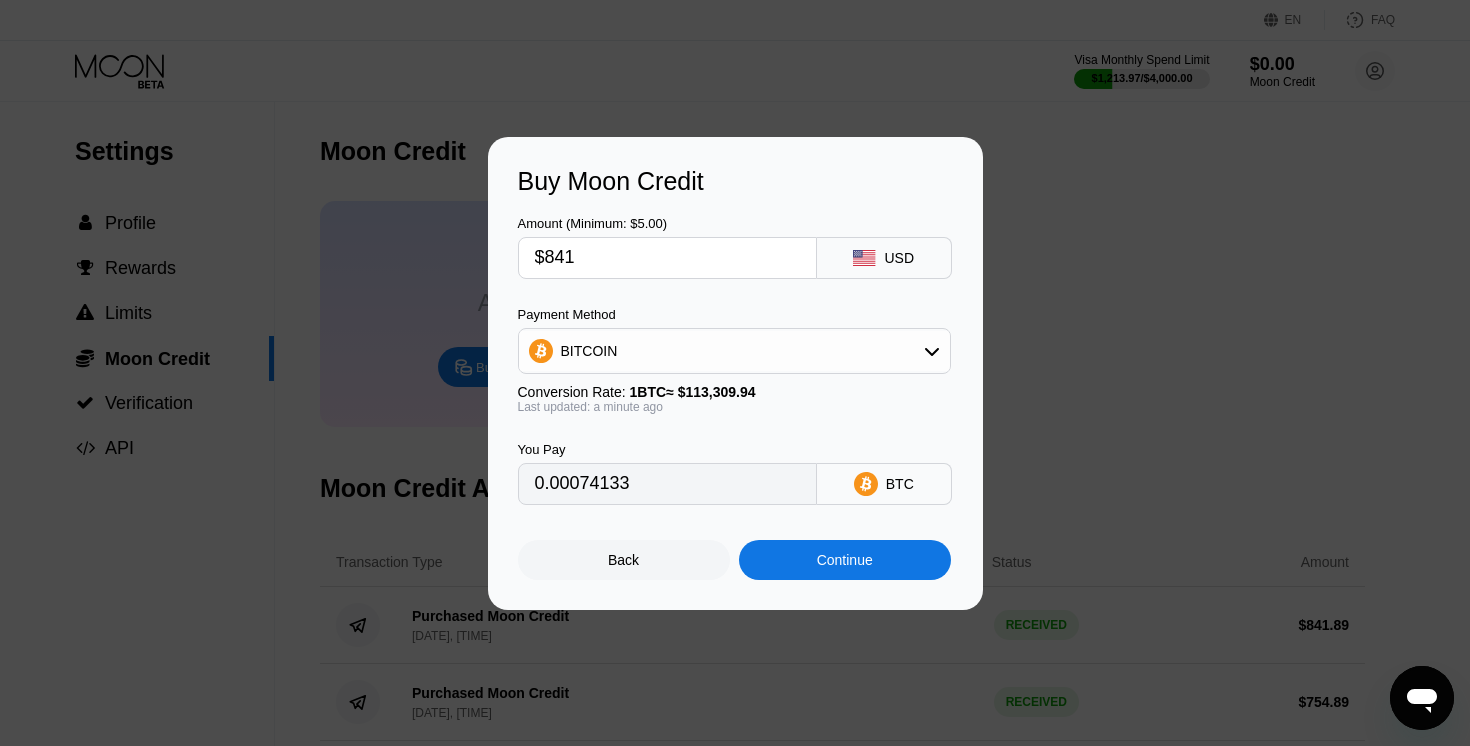 type on "0.00742213" 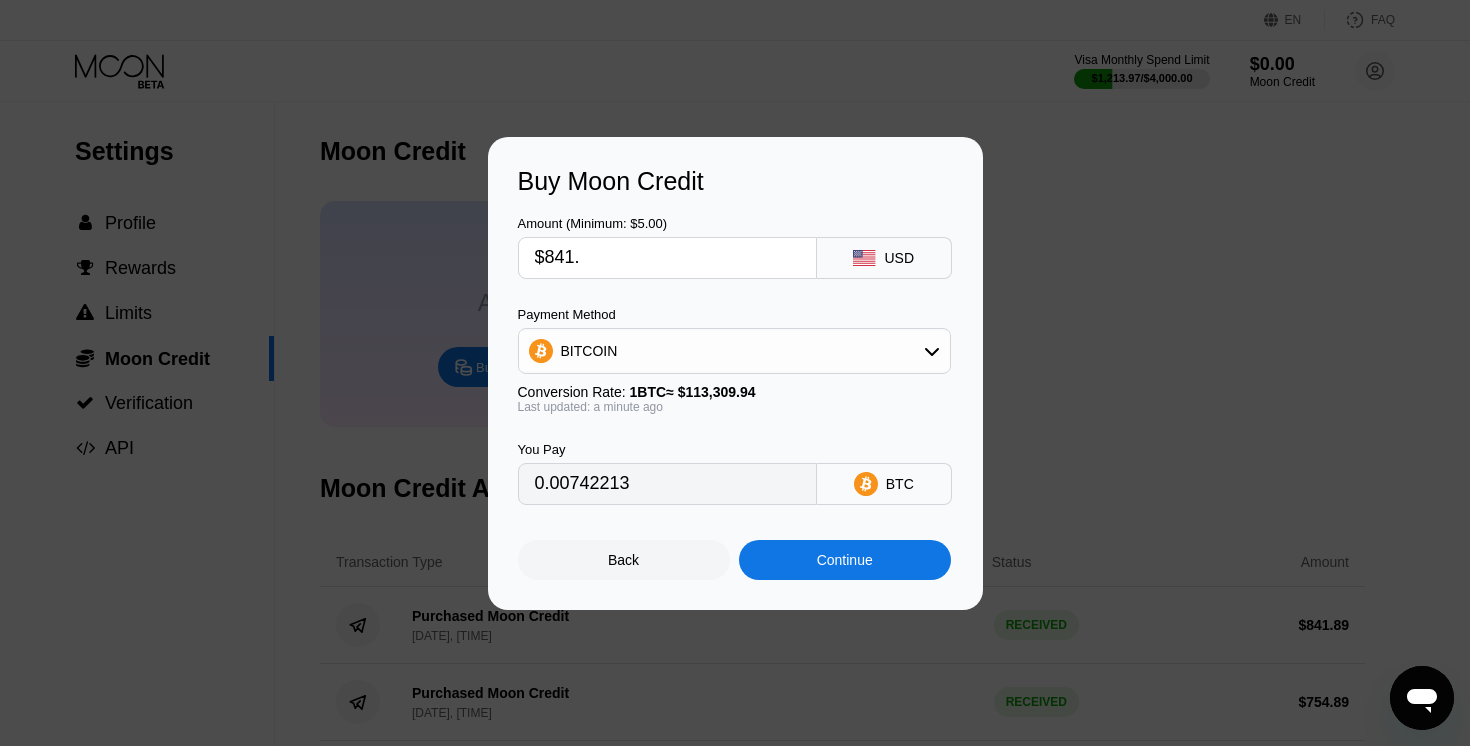 type on "$841.8" 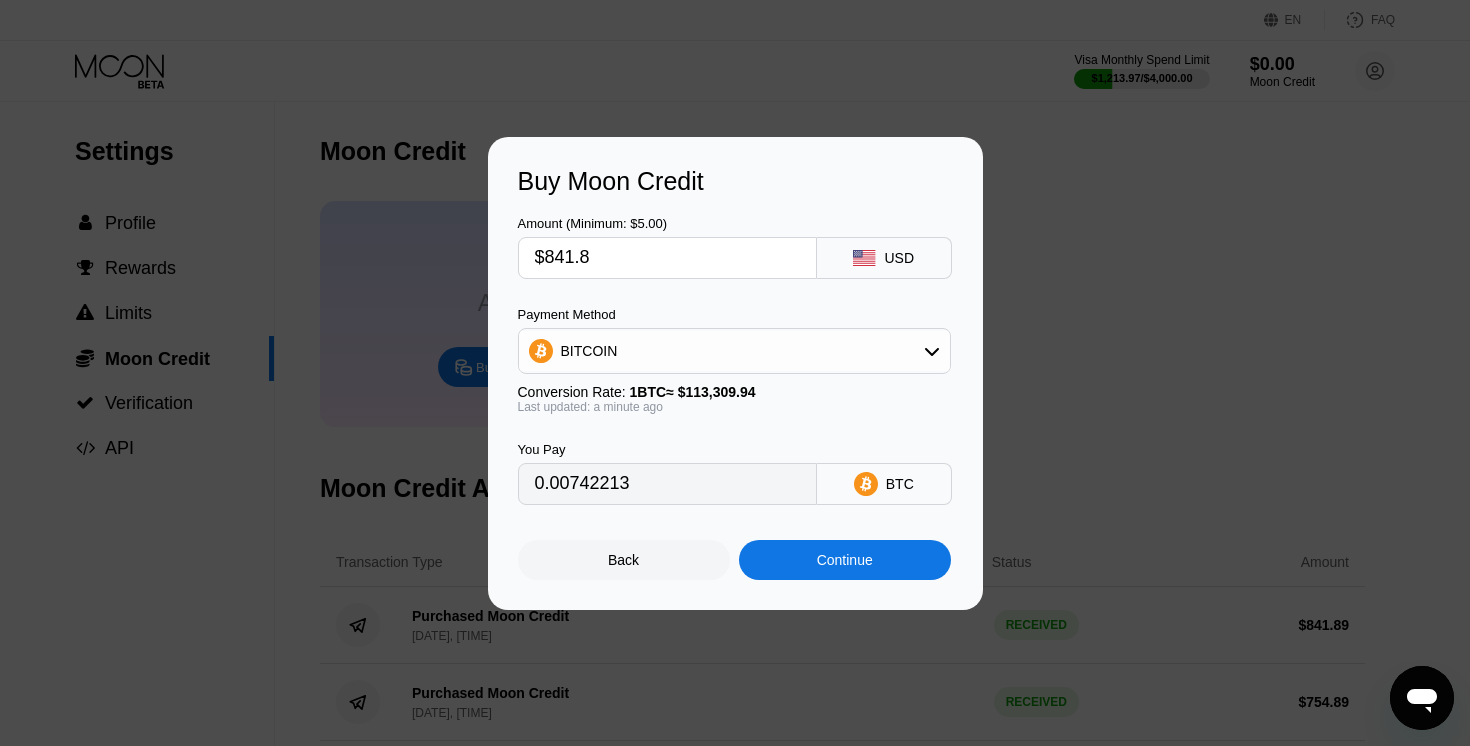 type on "0.00742919" 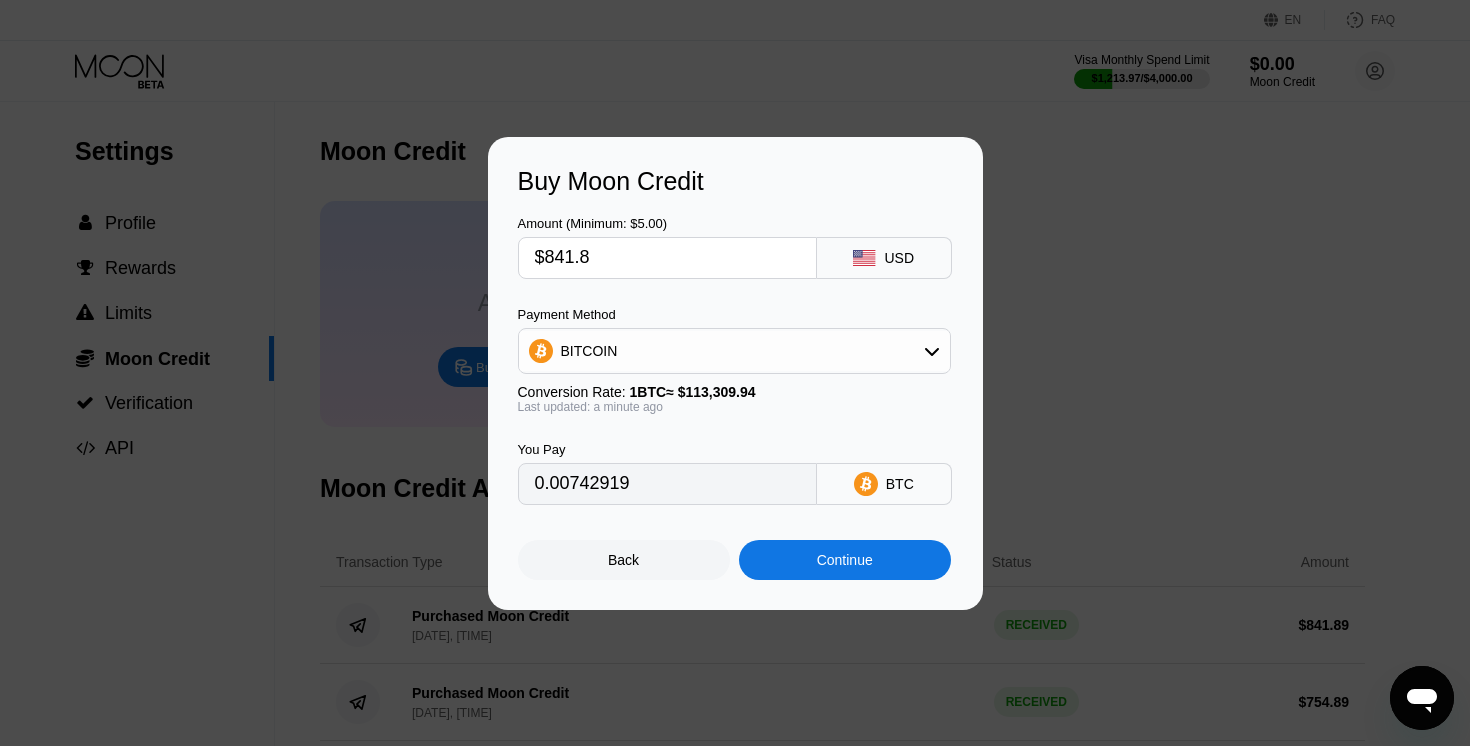 type on "$841.89" 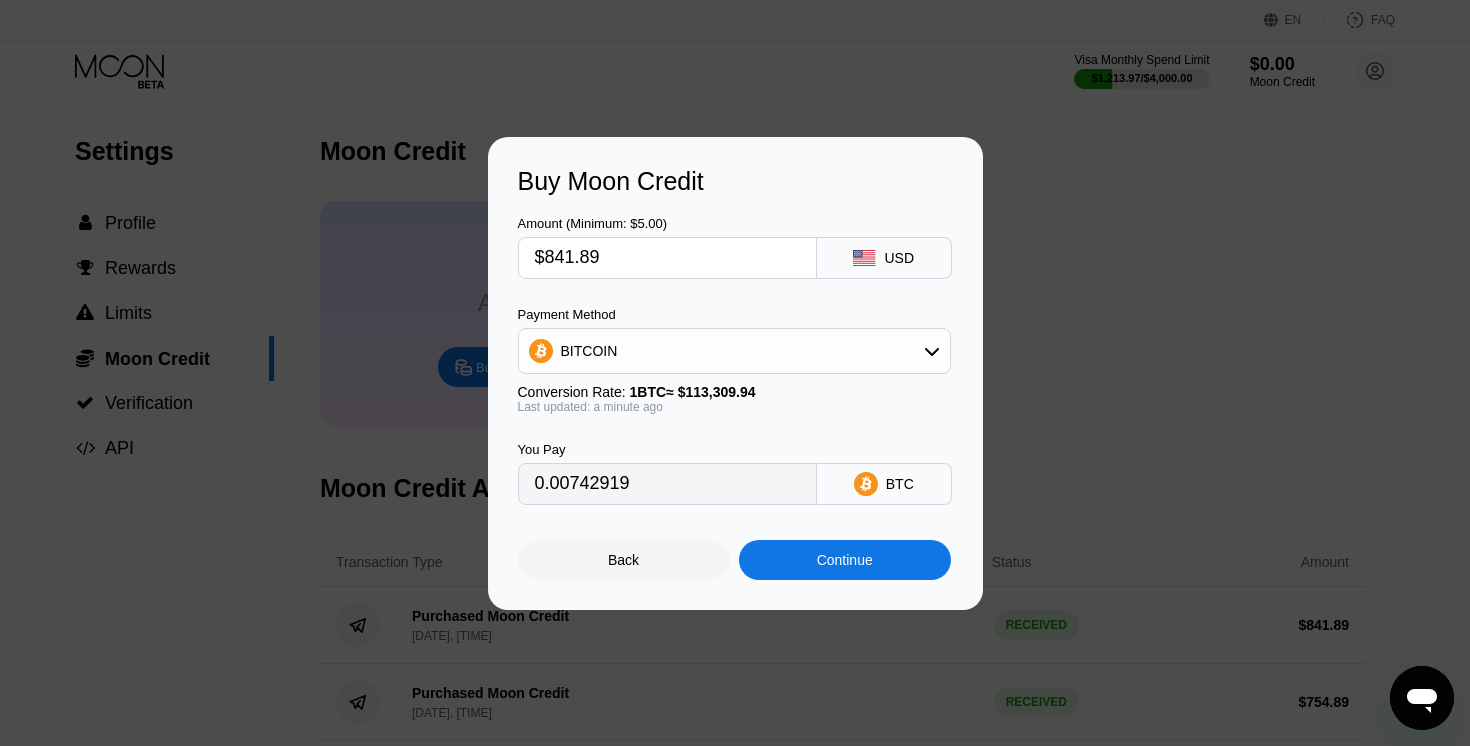 type on "0.00742998" 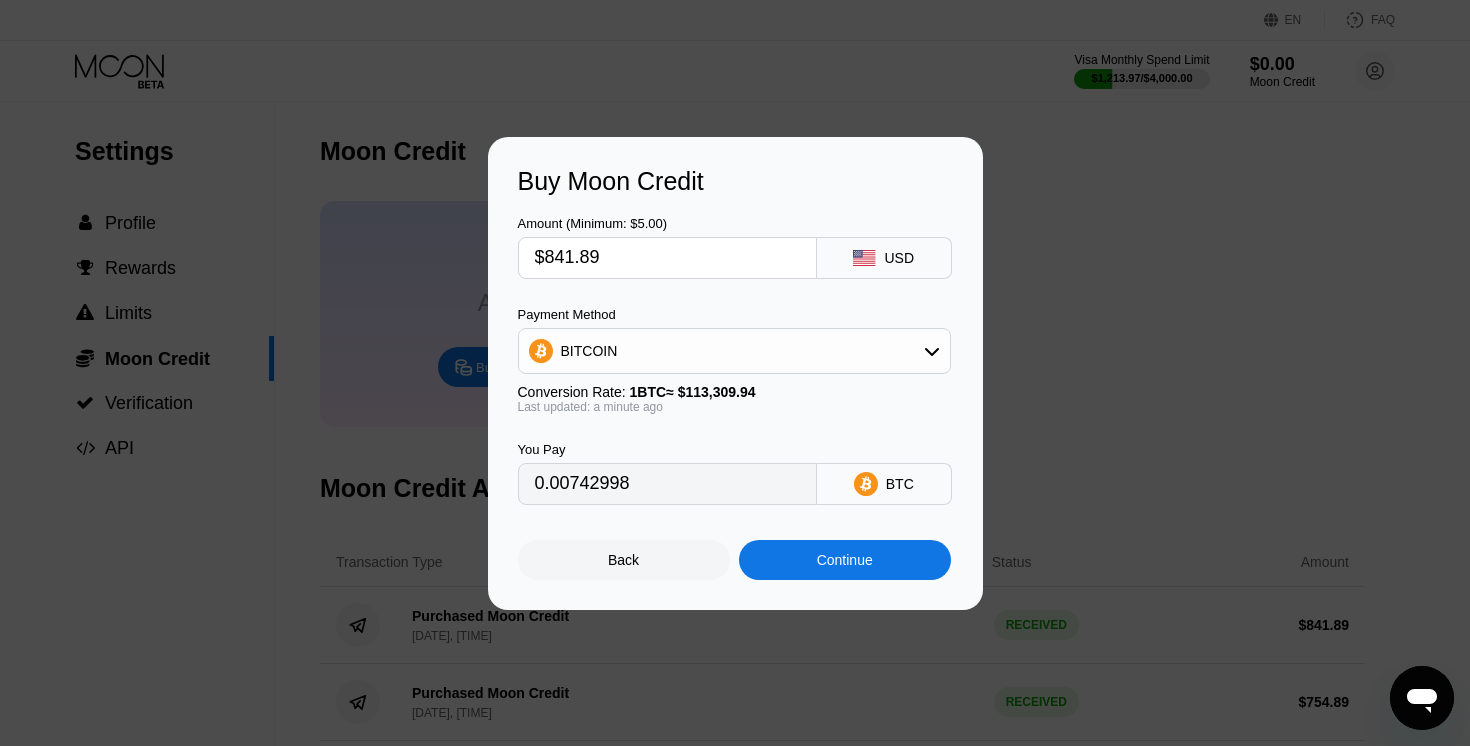 type on "$841.89" 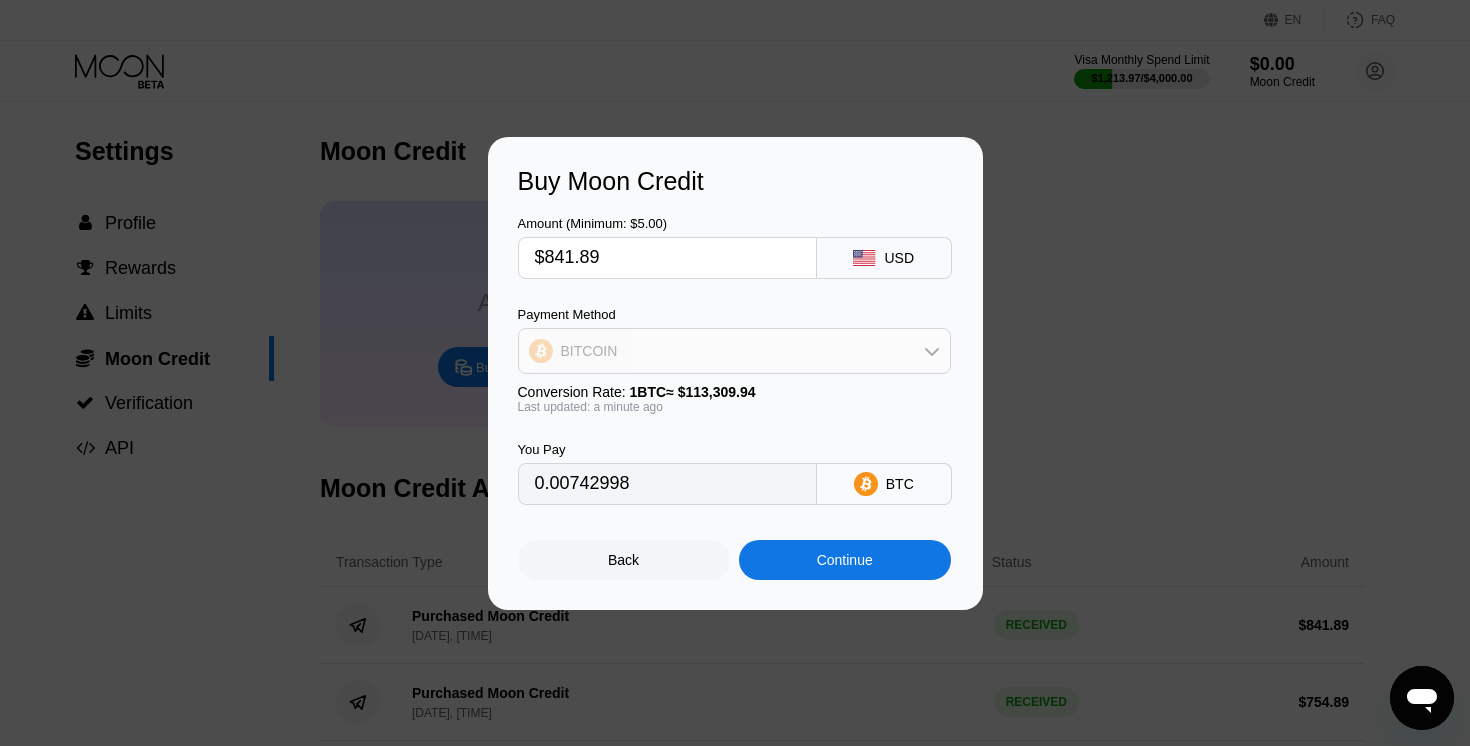 click on "BITCOIN" at bounding box center [734, 351] 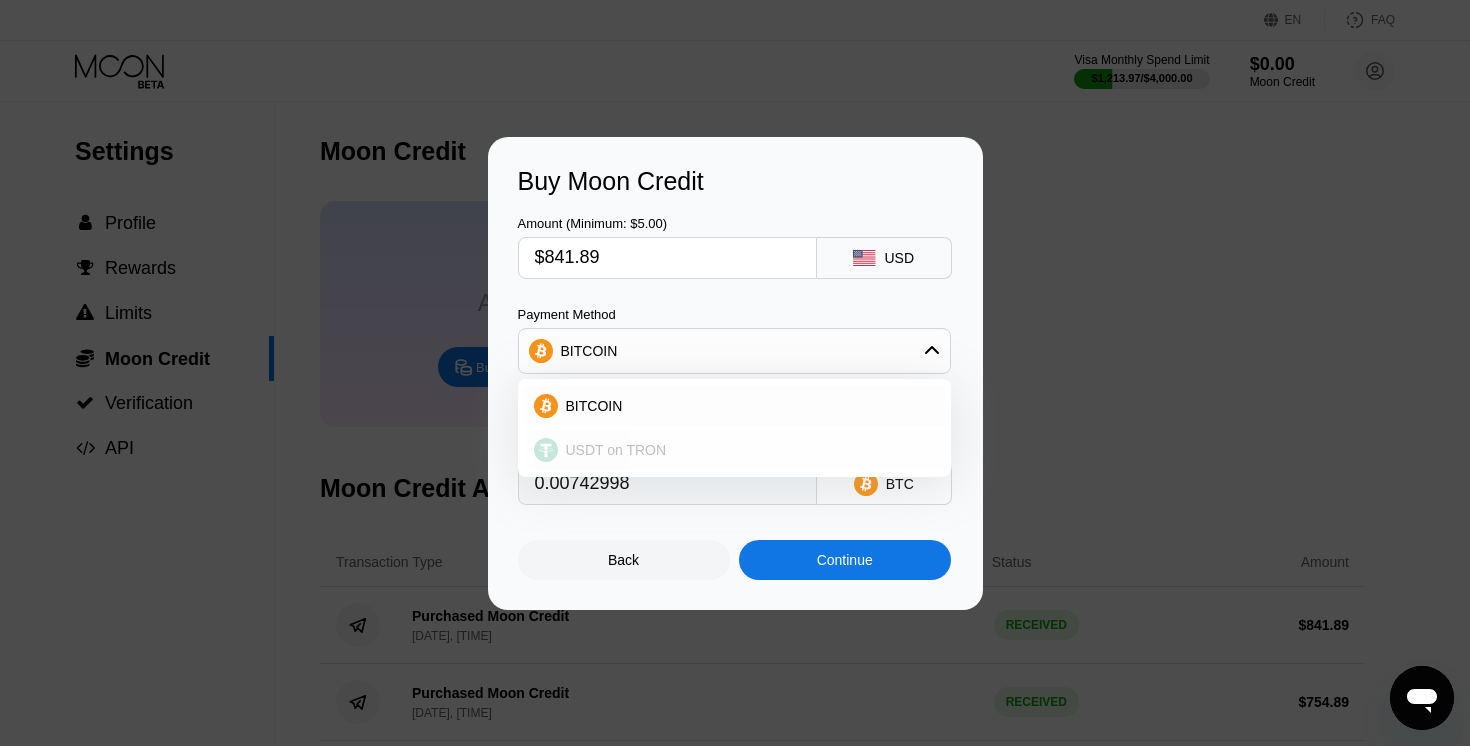 click on "USDT on TRON" at bounding box center [616, 450] 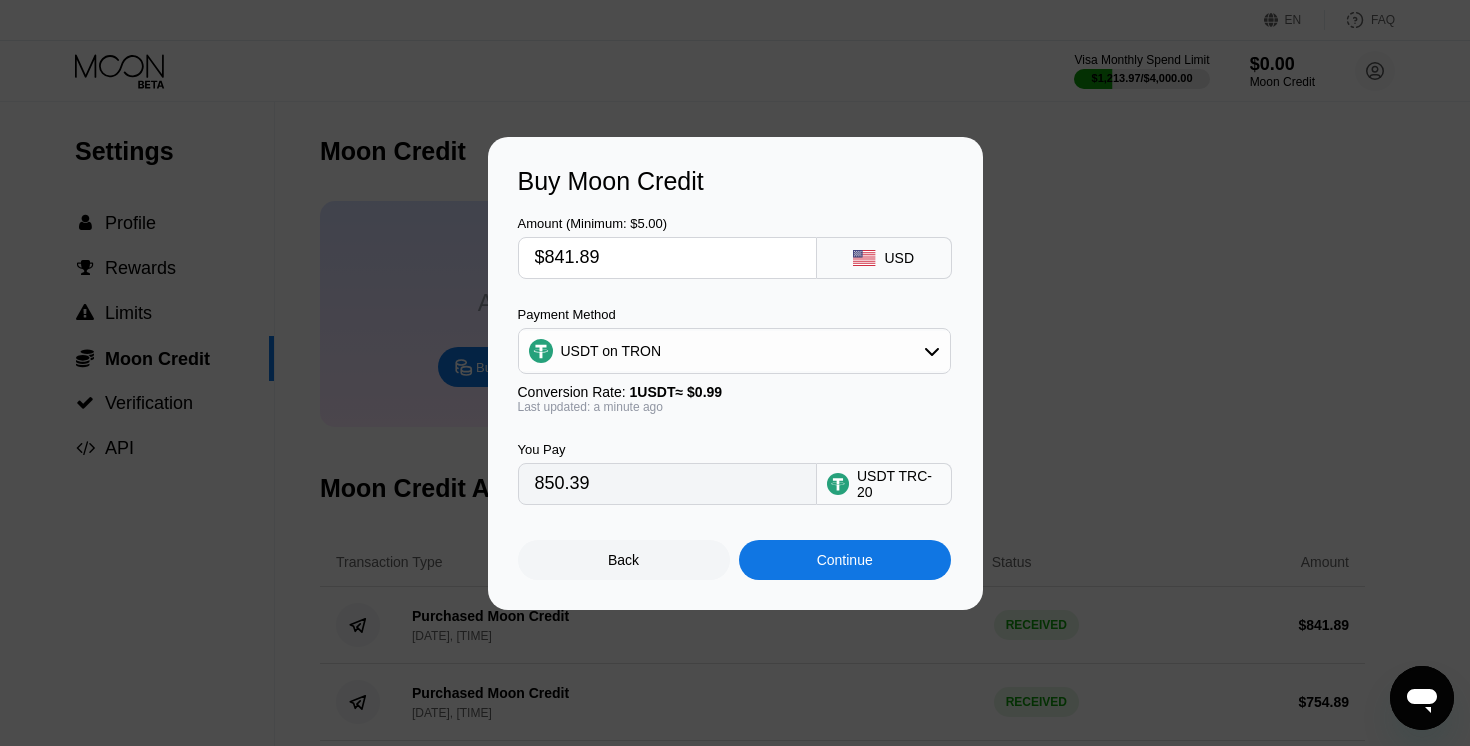 click on "Continue" at bounding box center (845, 560) 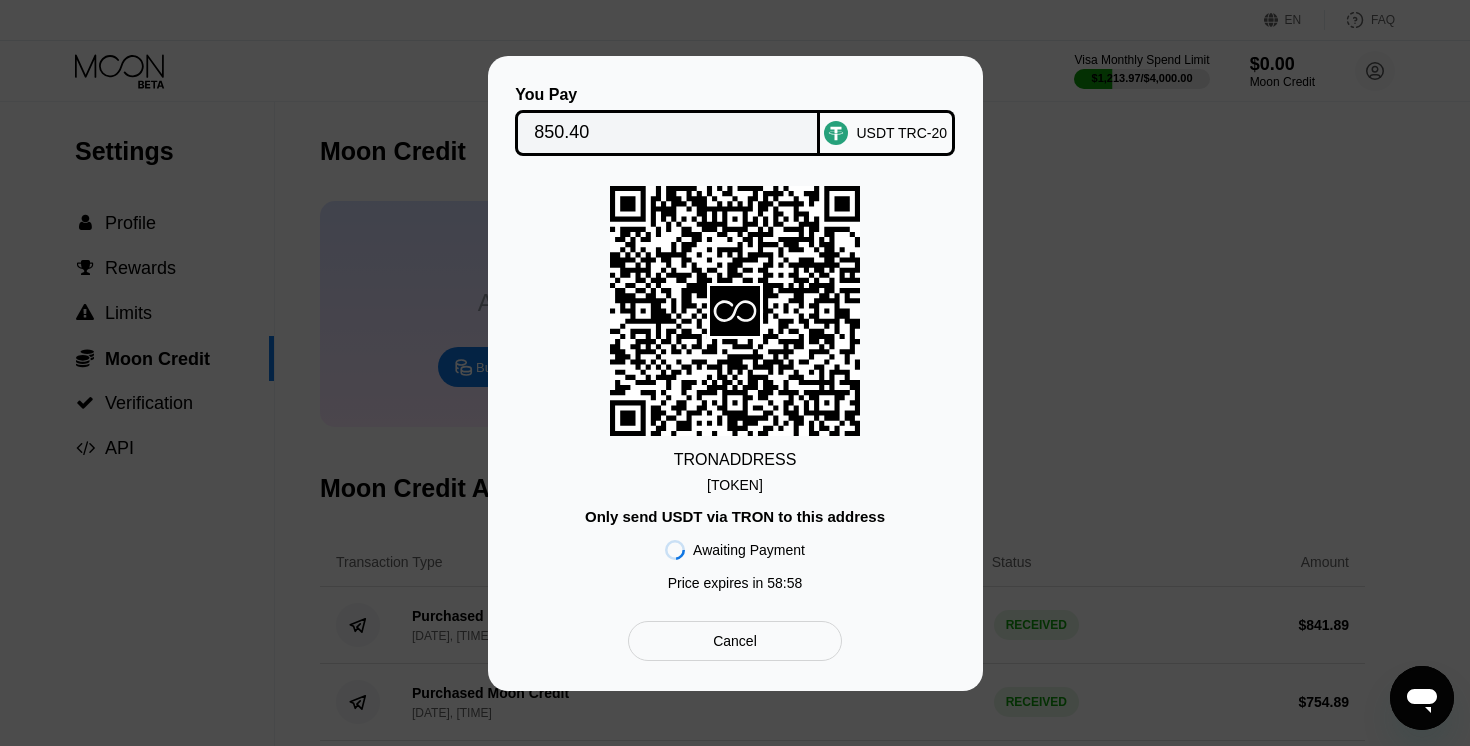 click on "850.40" at bounding box center (667, 133) 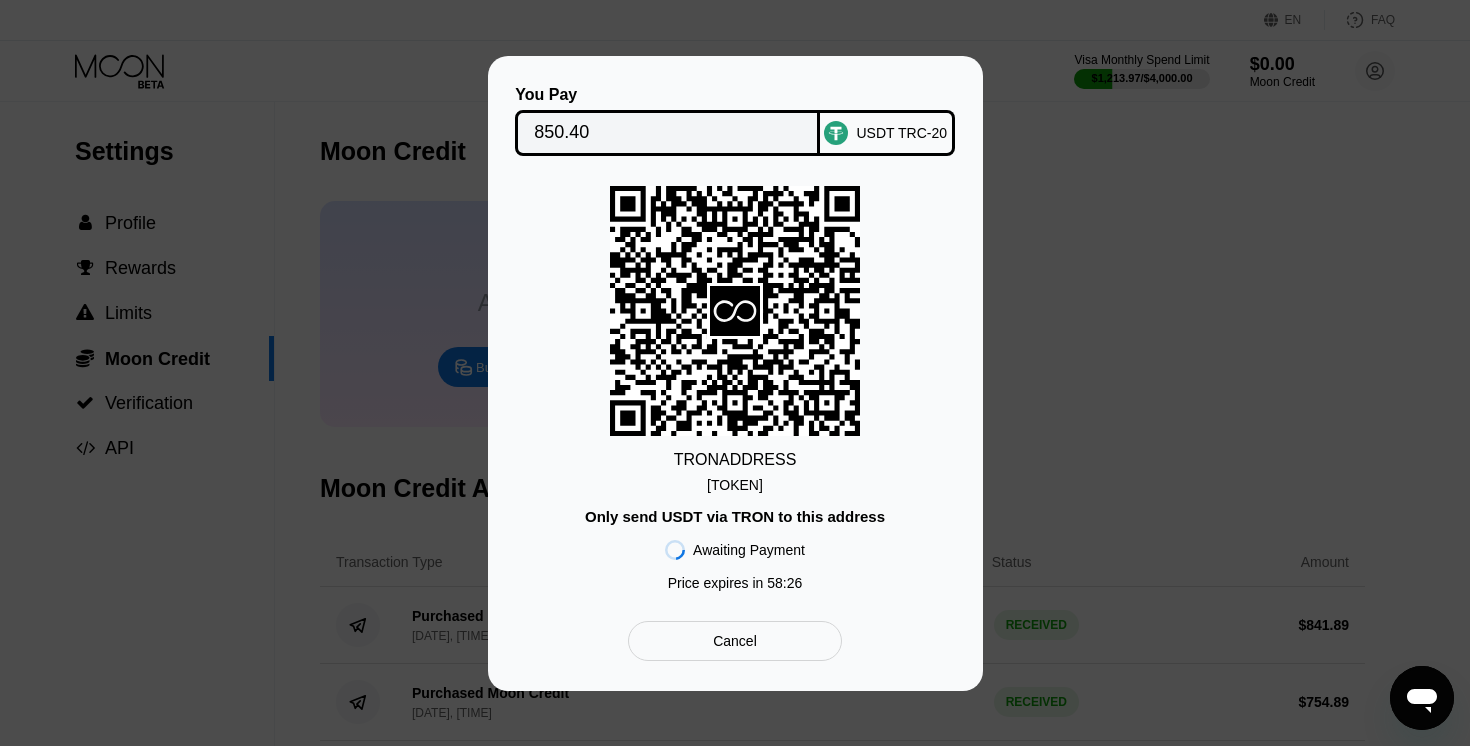 click on "TF65hWPqFjVBXzc...JsjAi1Ro2Qr2DMh" at bounding box center (735, 485) 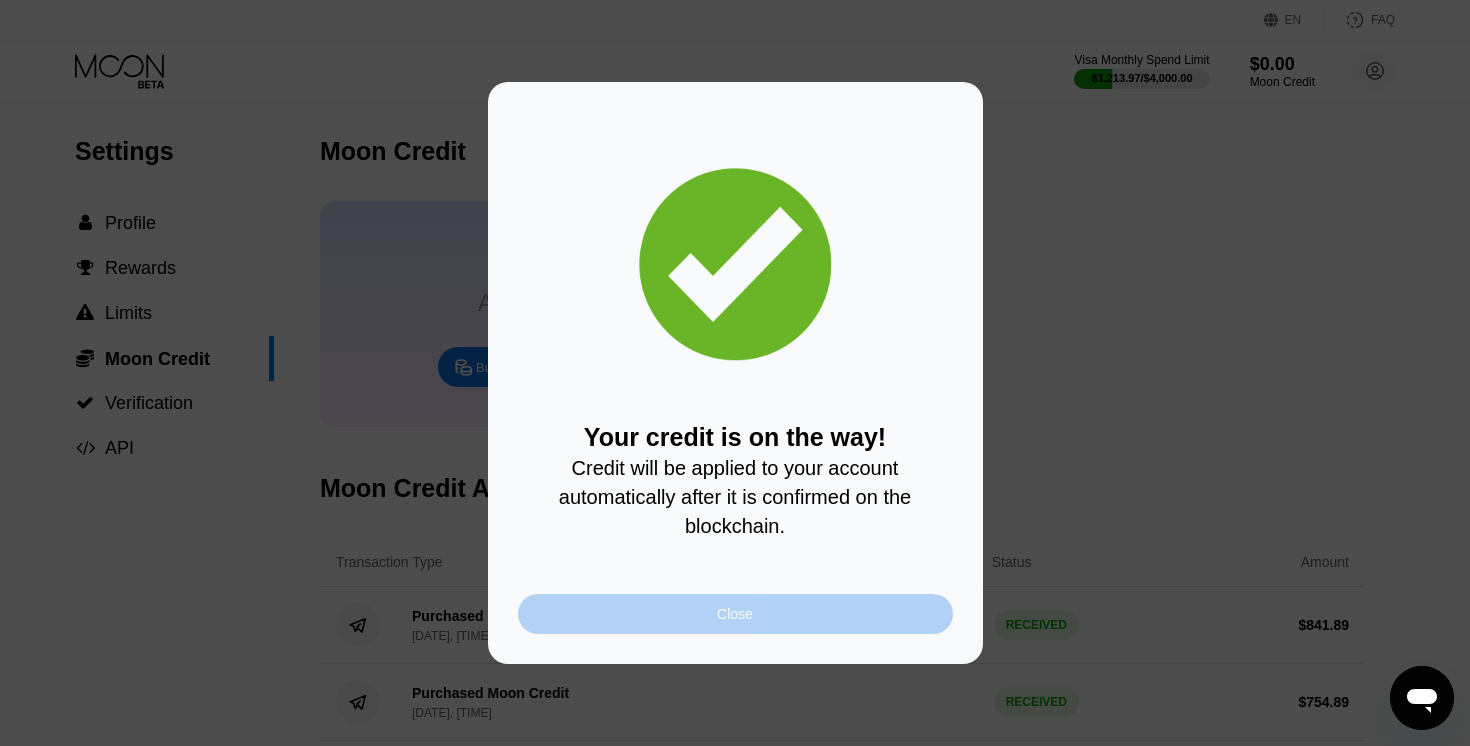 click on "Close" at bounding box center (735, 614) 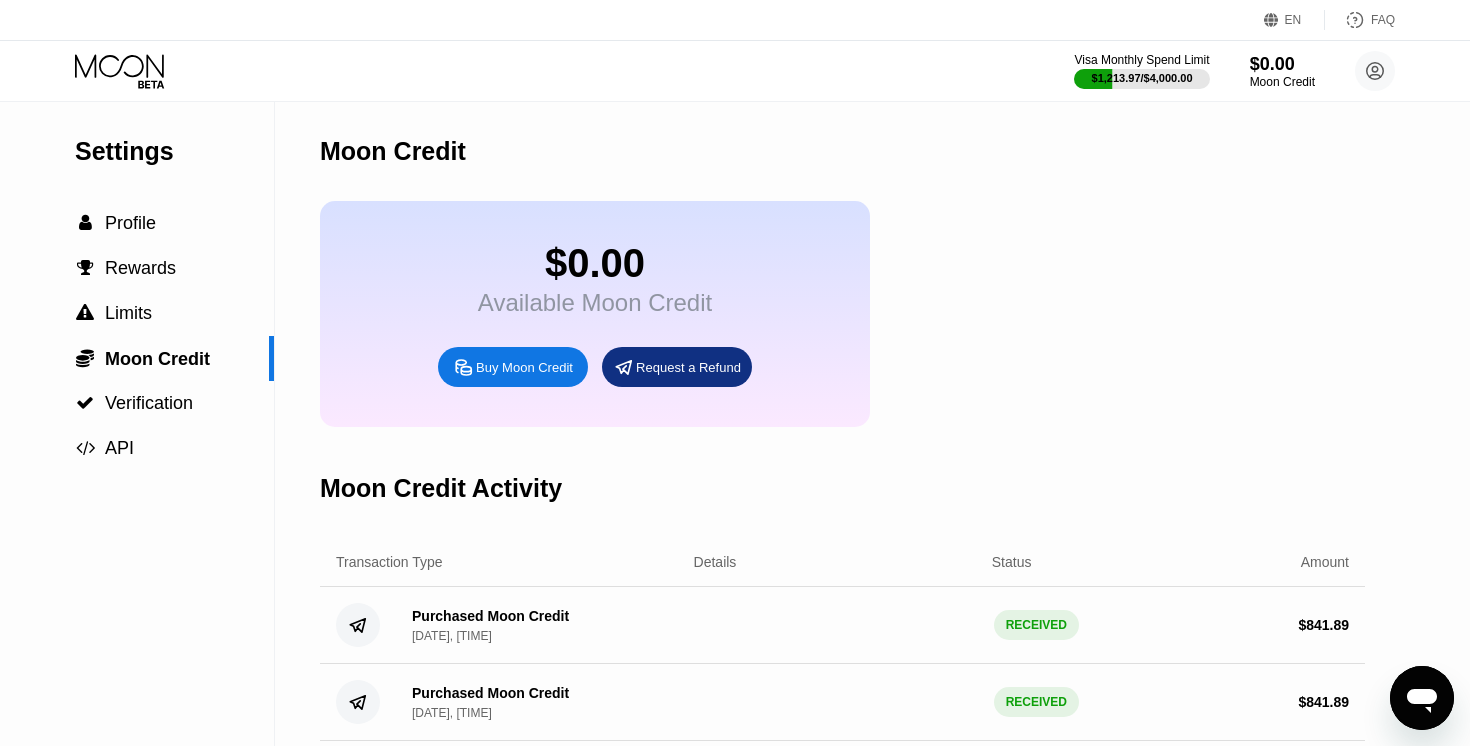 click 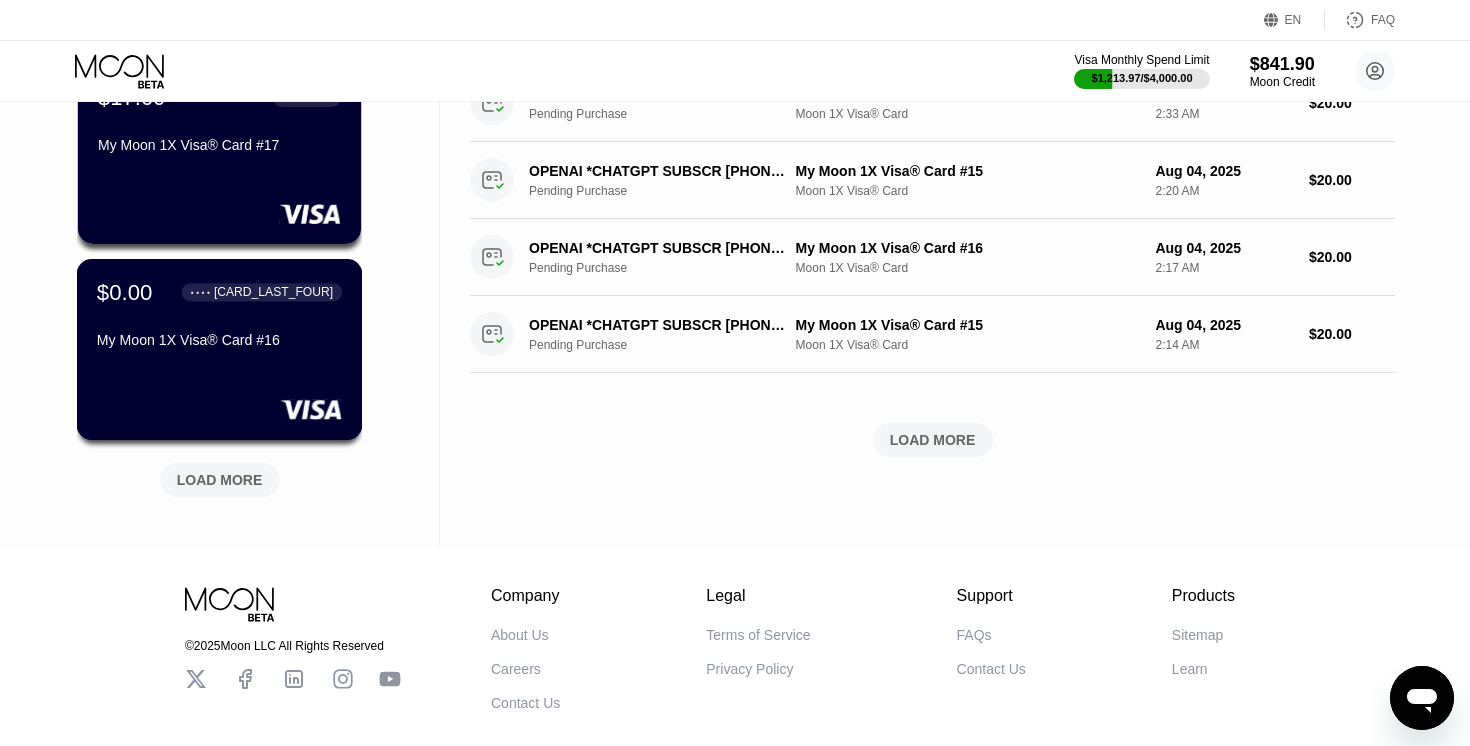 scroll, scrollTop: 868, scrollLeft: 0, axis: vertical 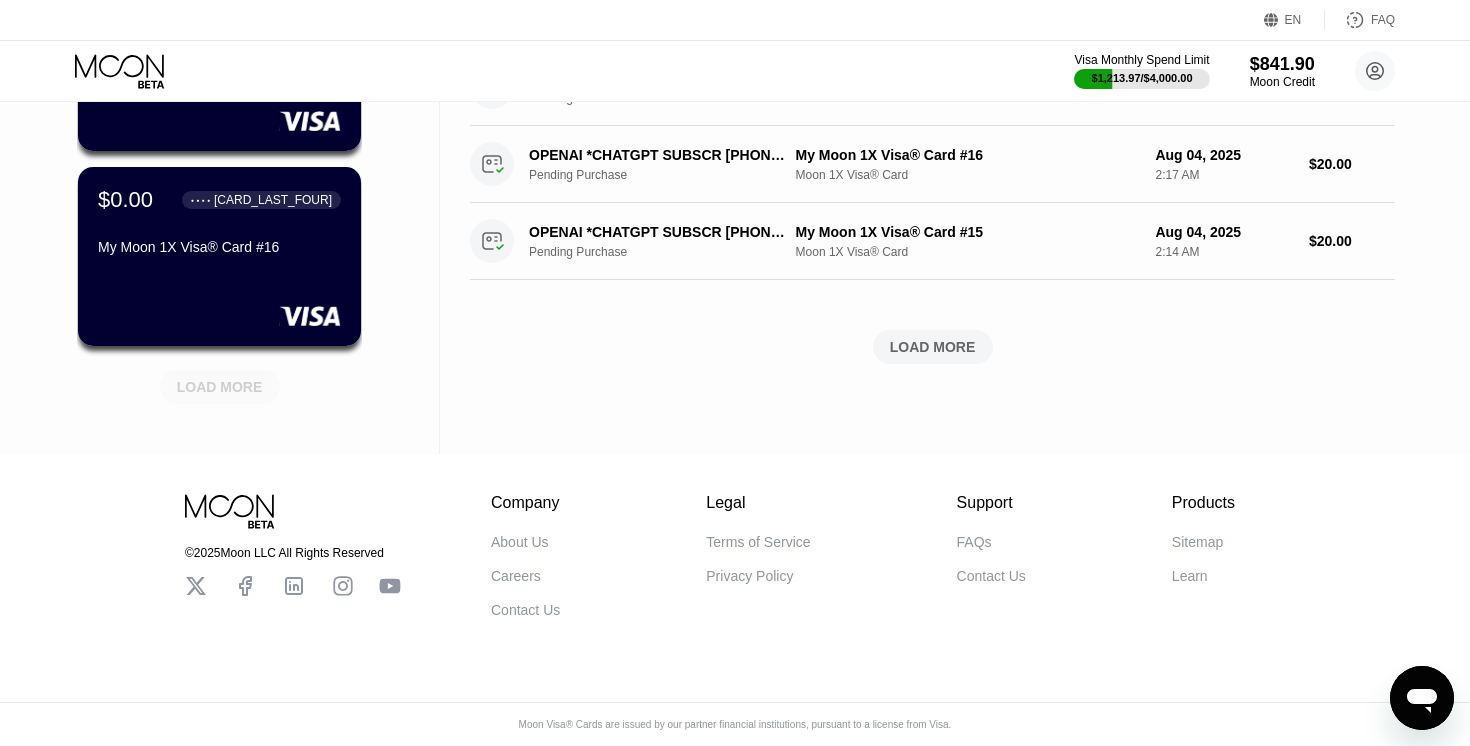 click on "LOAD MORE" at bounding box center [220, 387] 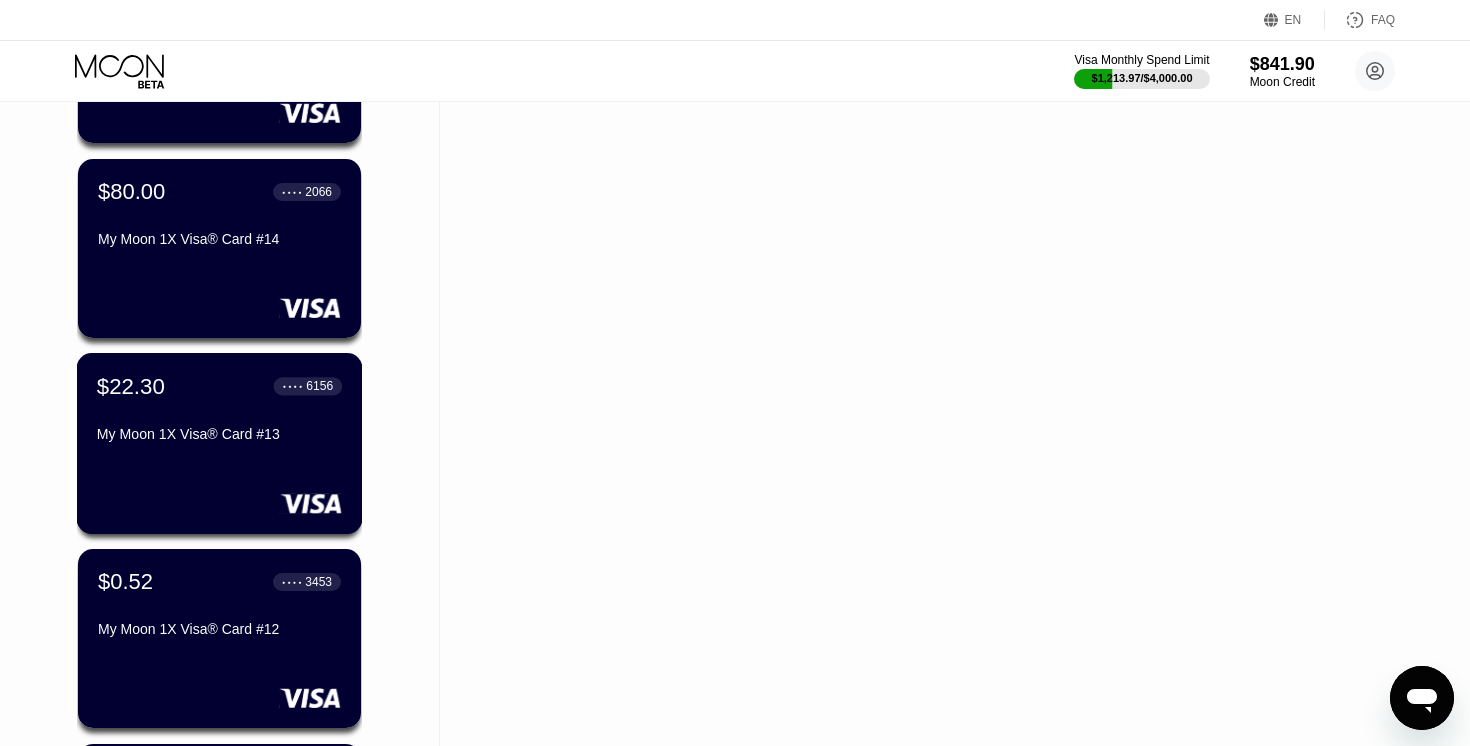 scroll, scrollTop: 1266, scrollLeft: 0, axis: vertical 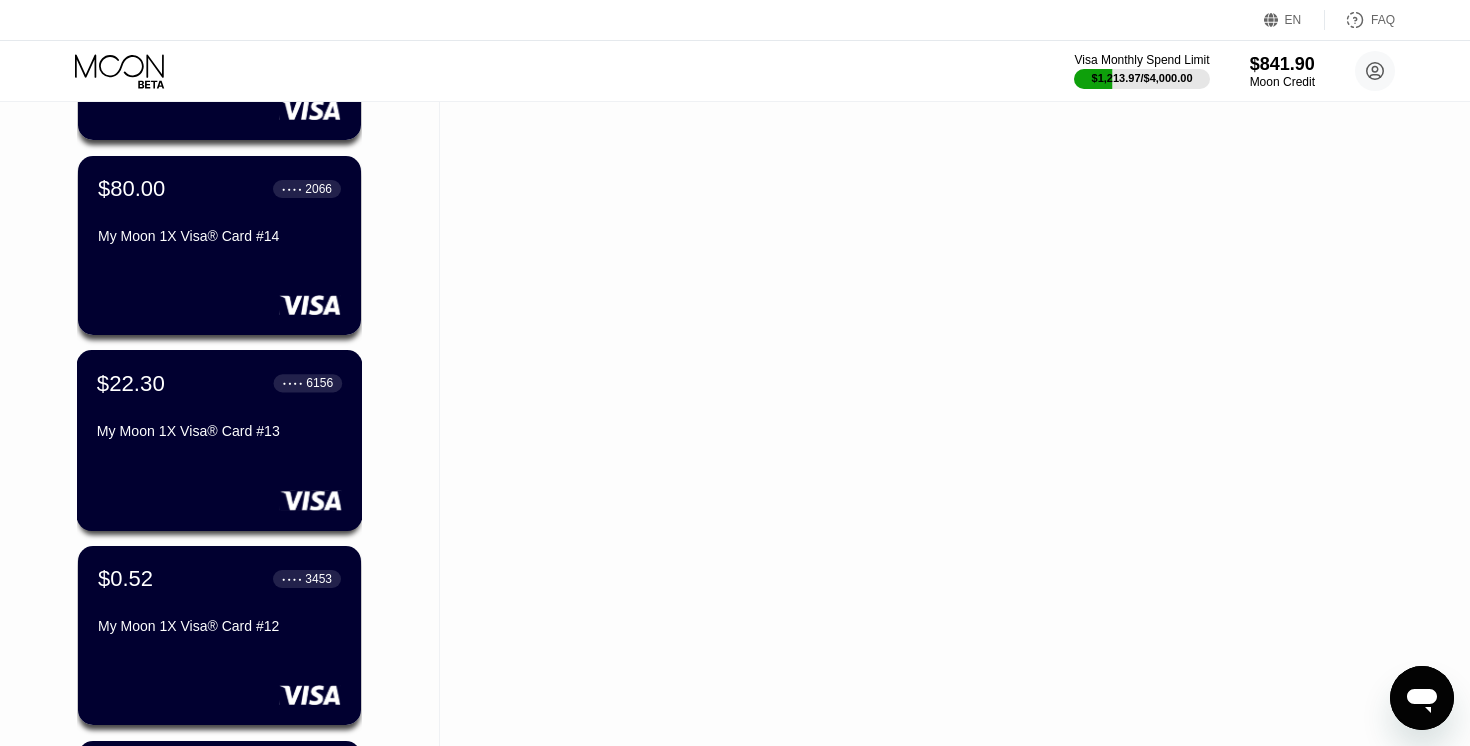 click on "My Moon 1X Visa® Card #13" at bounding box center [219, 431] 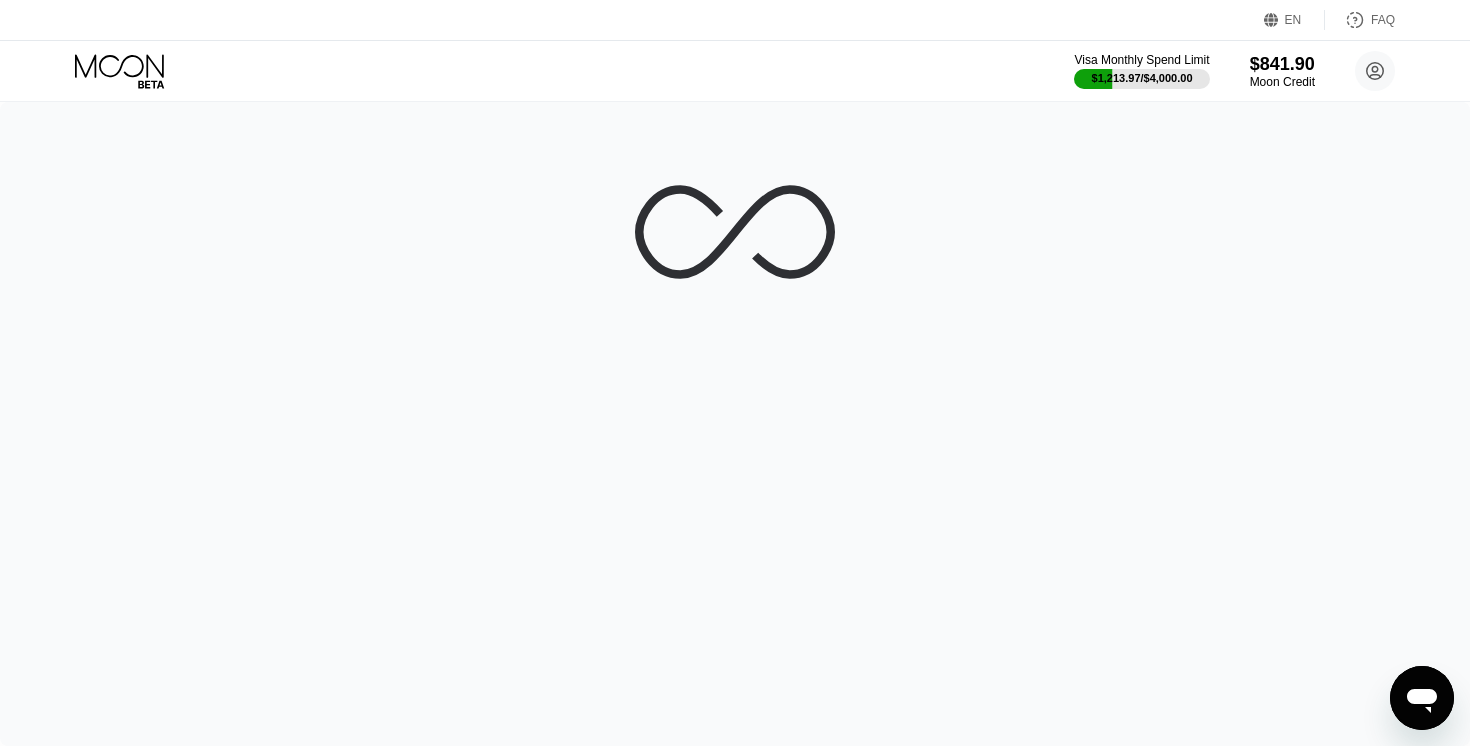 scroll, scrollTop: 0, scrollLeft: 0, axis: both 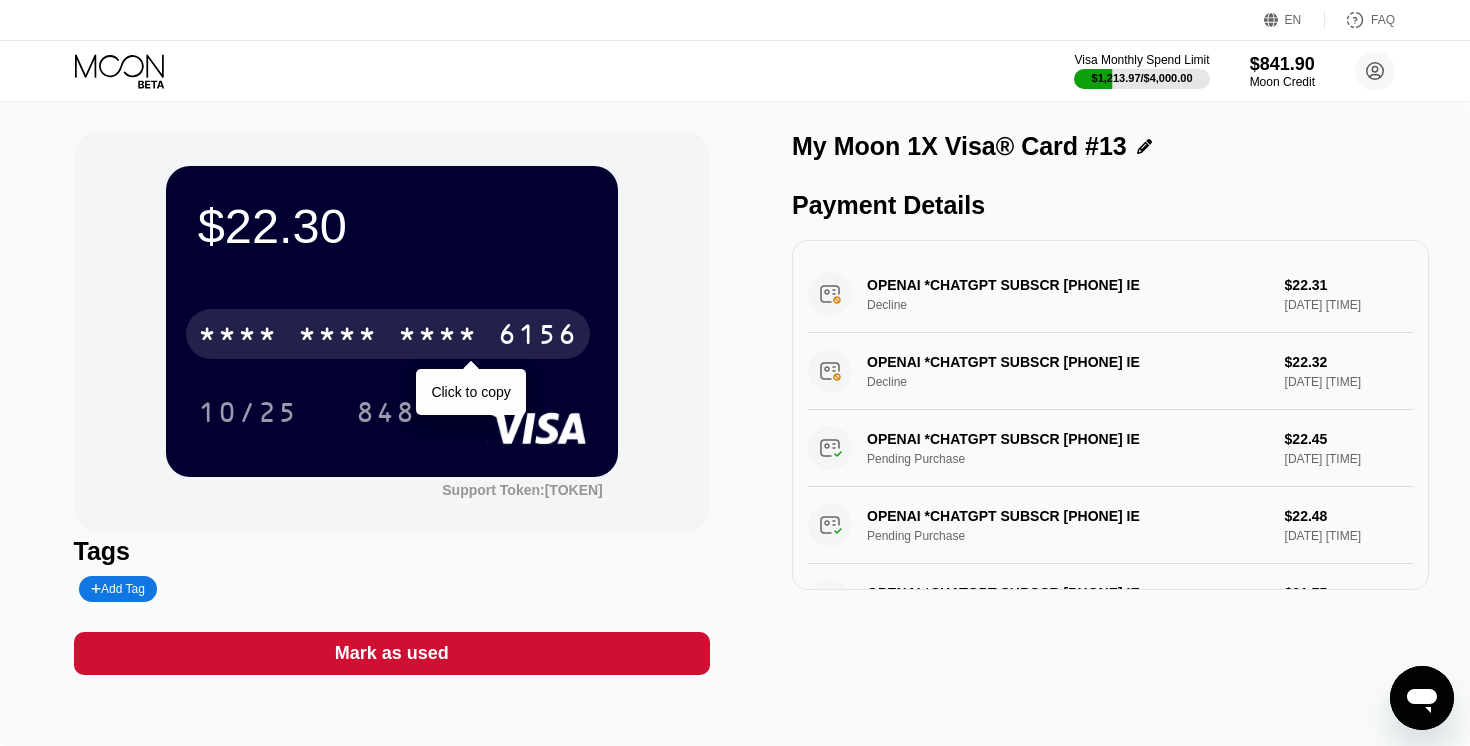 click on "6156" at bounding box center (538, 337) 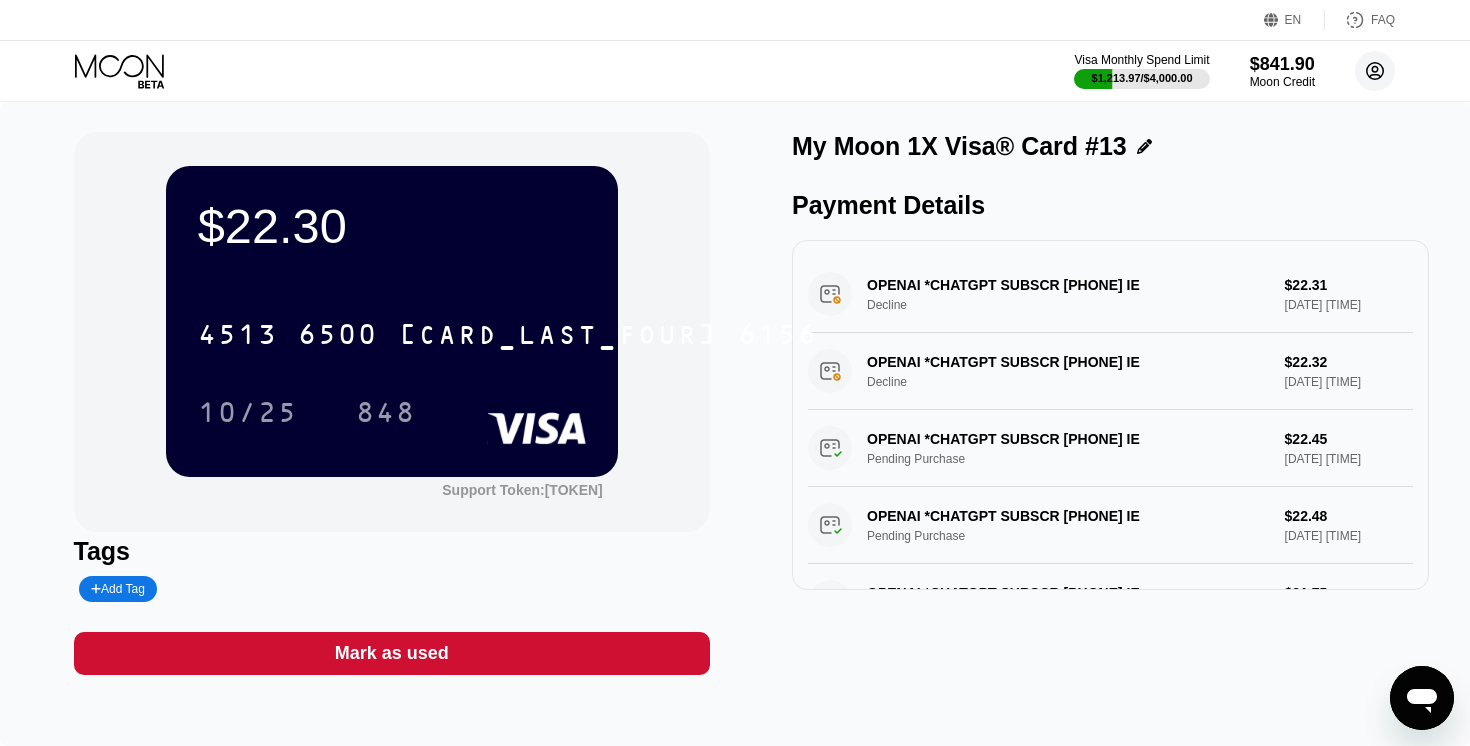 click 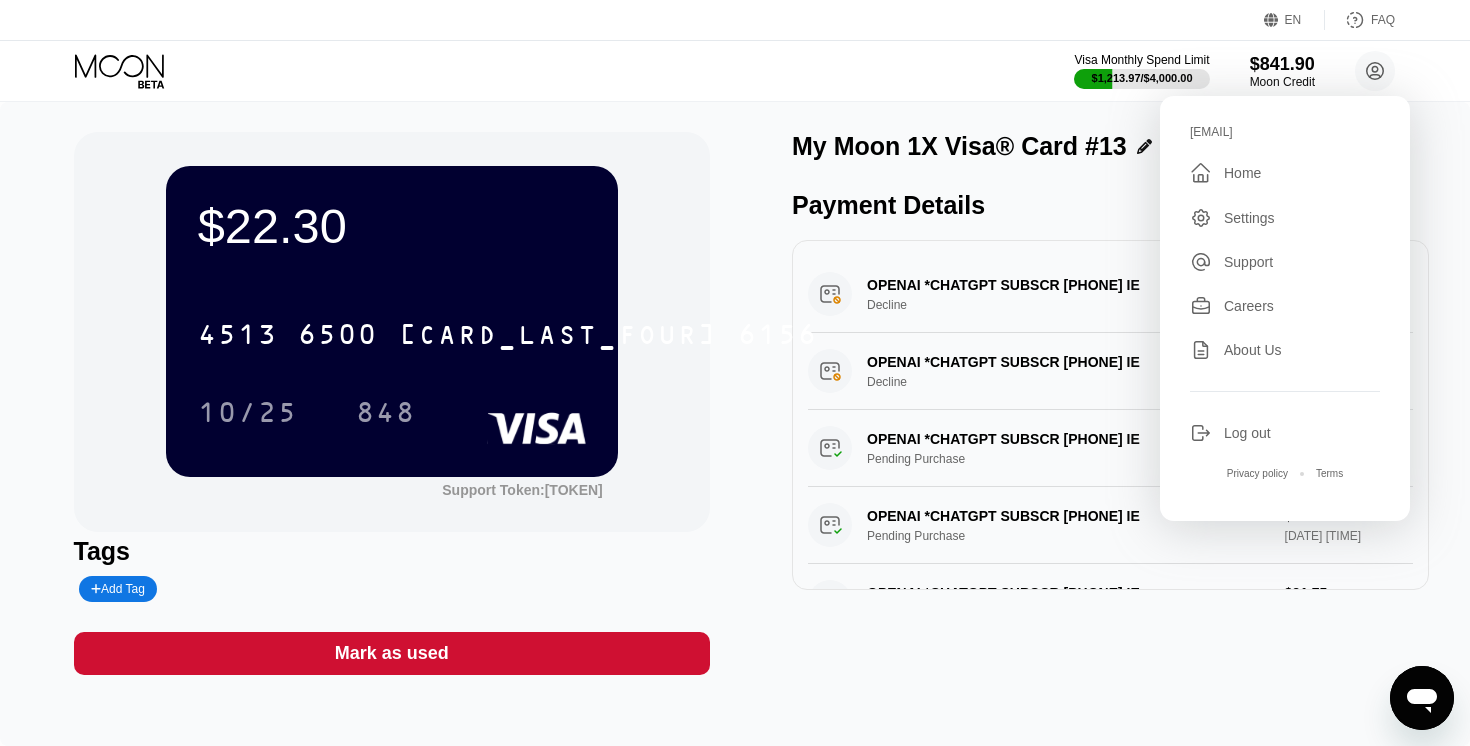 click on "[EMAIL]" at bounding box center (1285, 132) 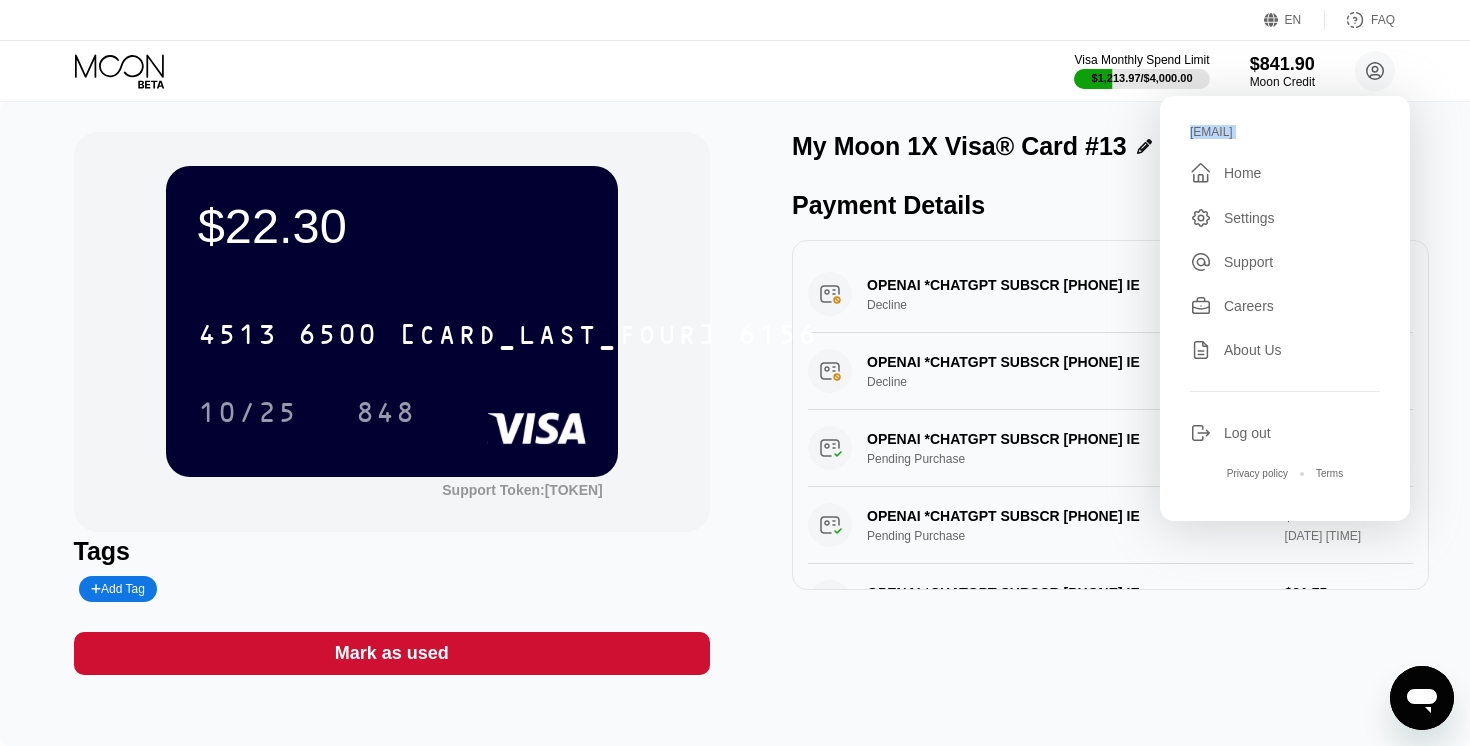 click on "[EMAIL]" at bounding box center [1285, 132] 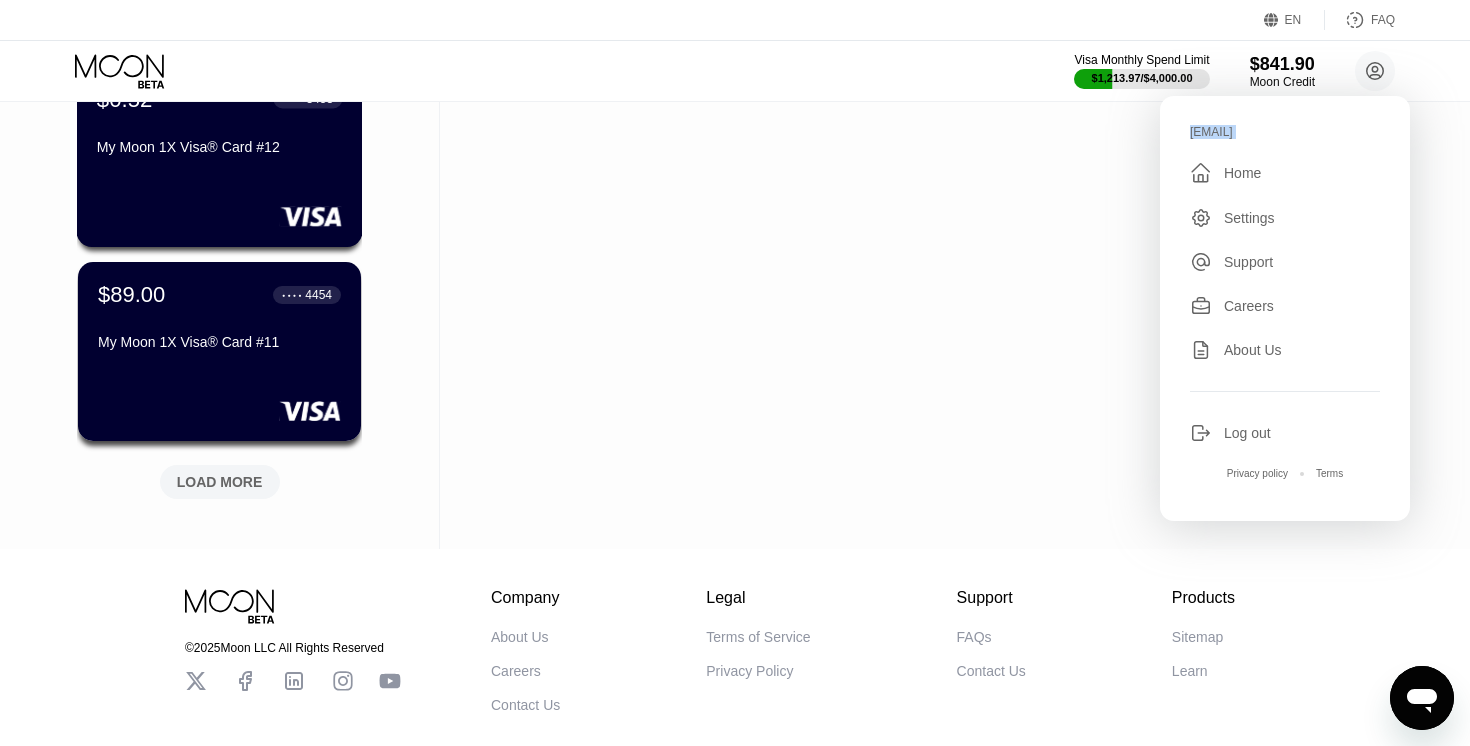 scroll, scrollTop: 1774, scrollLeft: 0, axis: vertical 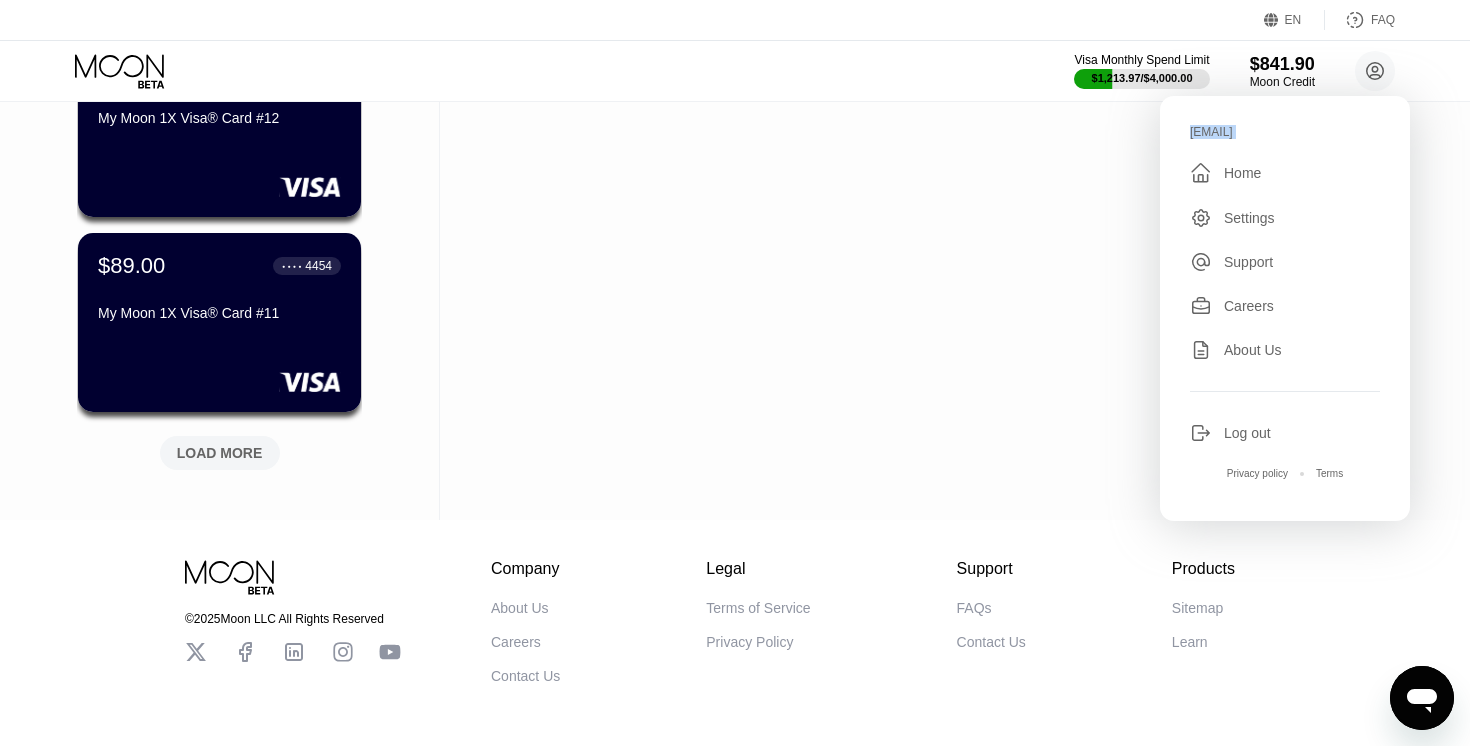 click on "LOAD MORE" at bounding box center [220, 453] 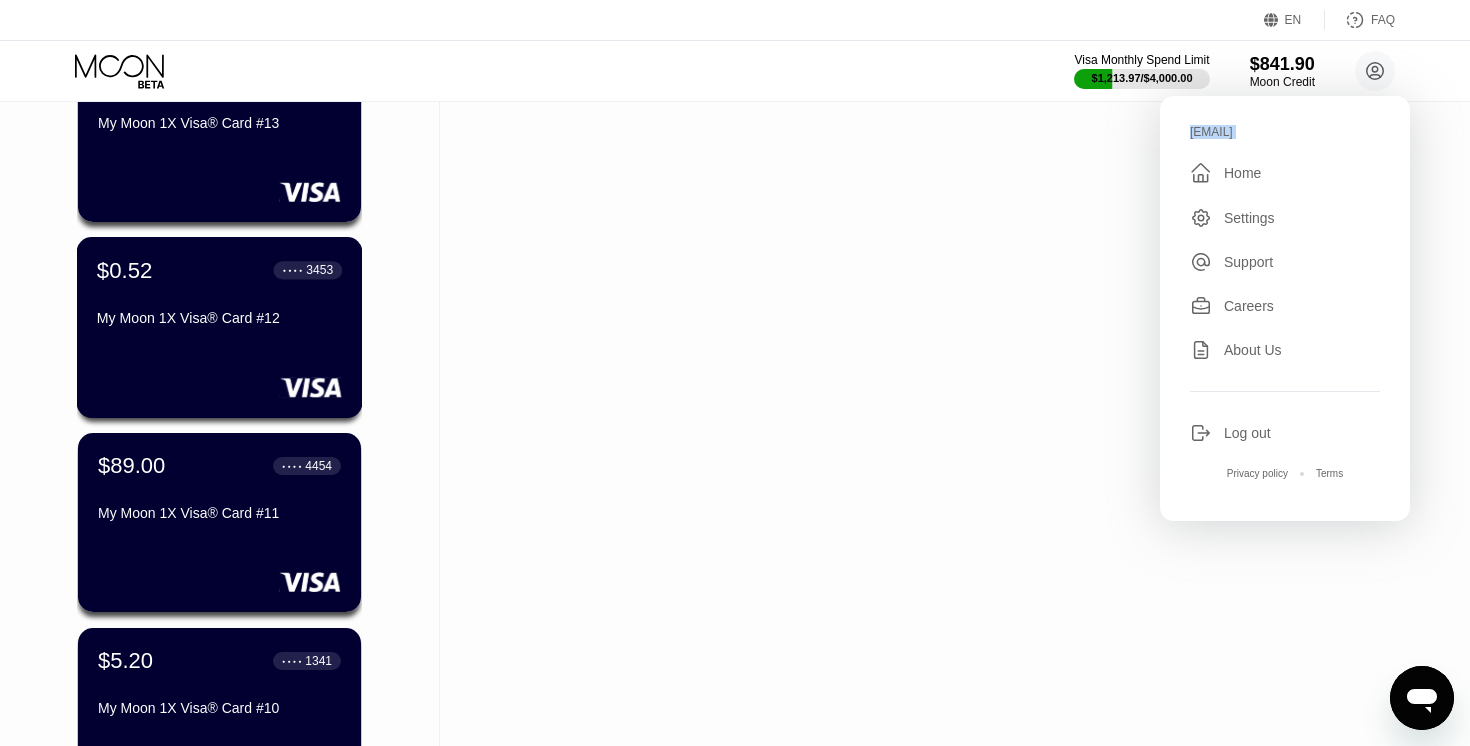 scroll, scrollTop: 1566, scrollLeft: 0, axis: vertical 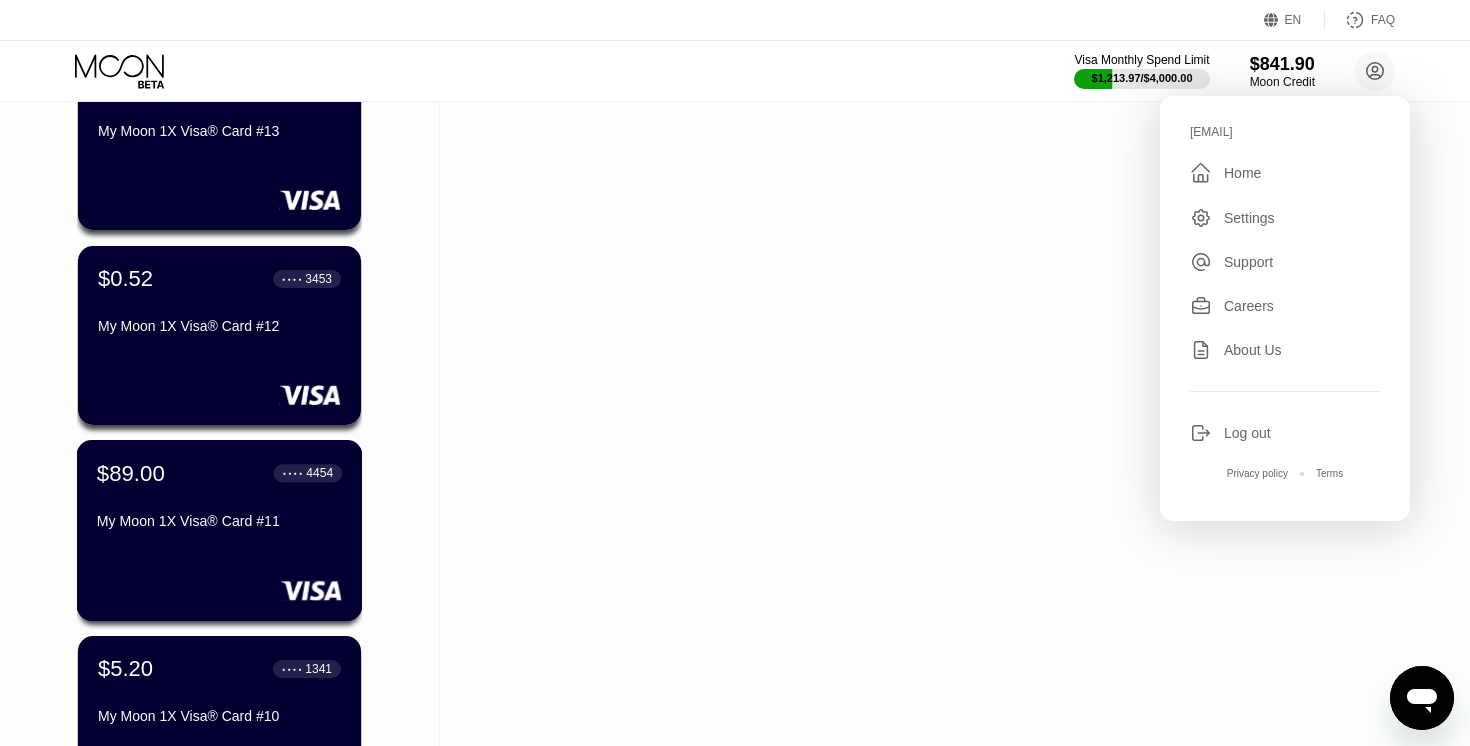 click on "My Moon 1X Visa® Card #11" at bounding box center (219, 521) 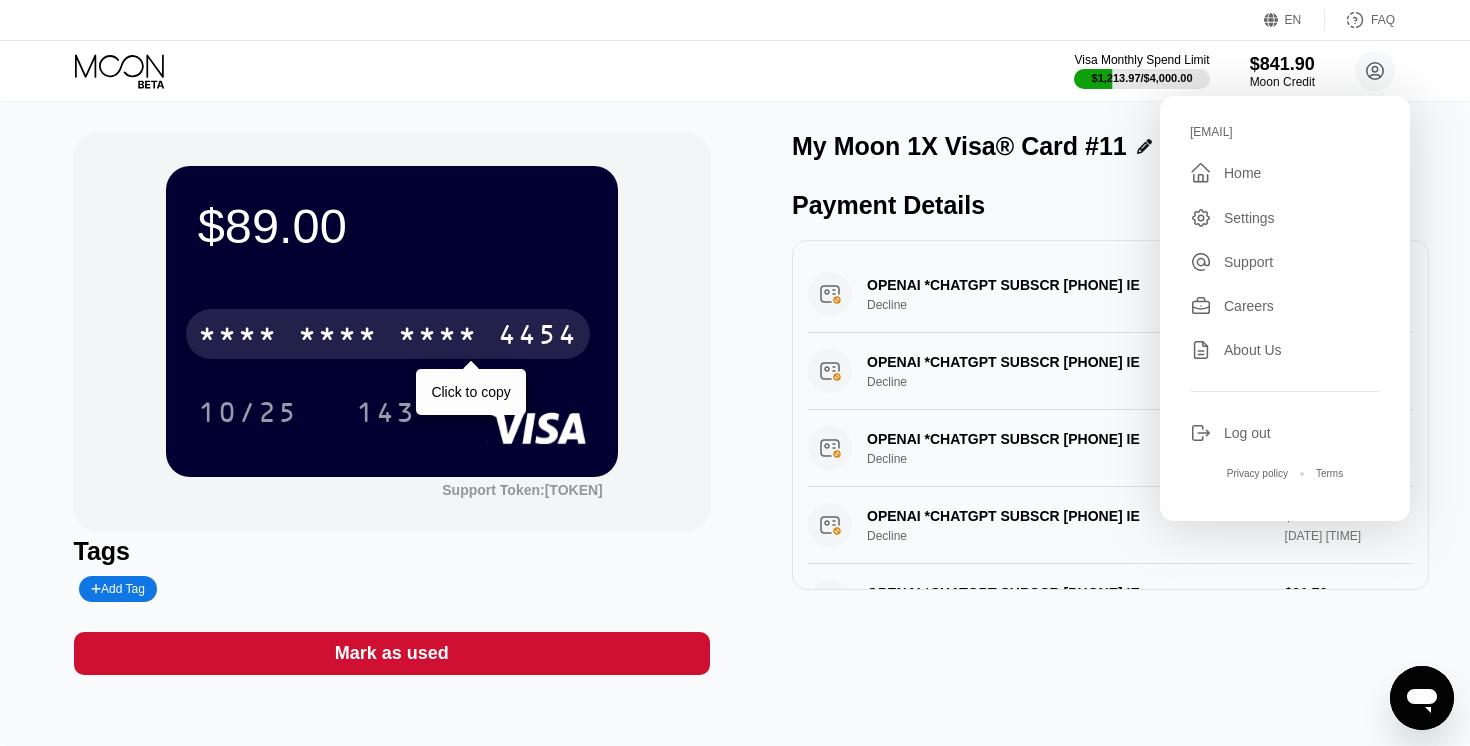 click on "4454" at bounding box center (538, 337) 